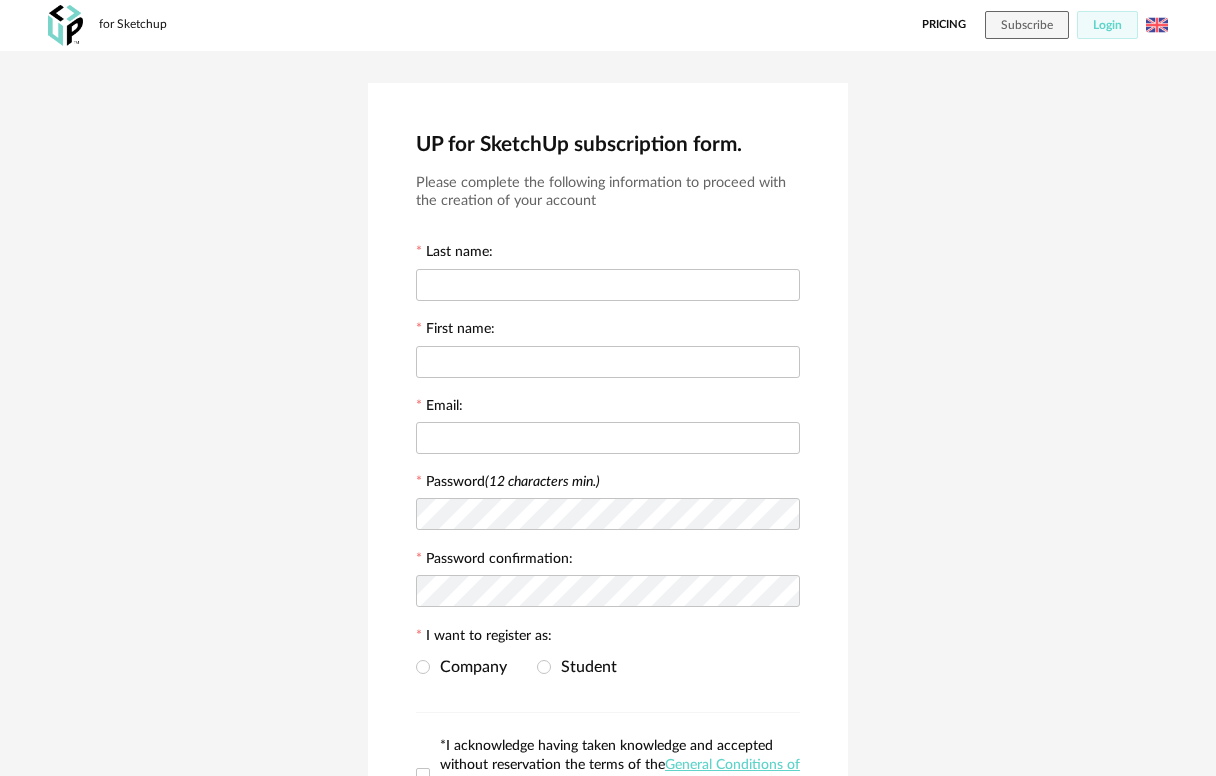 scroll, scrollTop: 0, scrollLeft: 0, axis: both 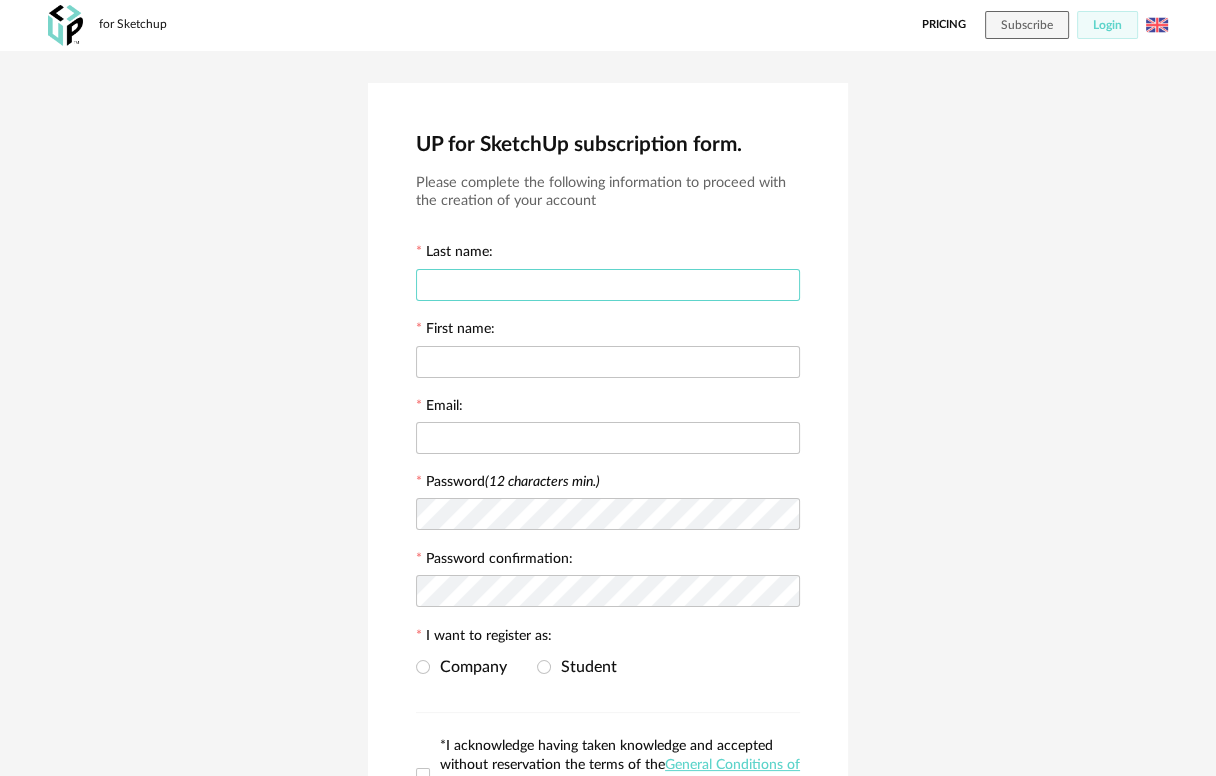 click at bounding box center (608, 285) 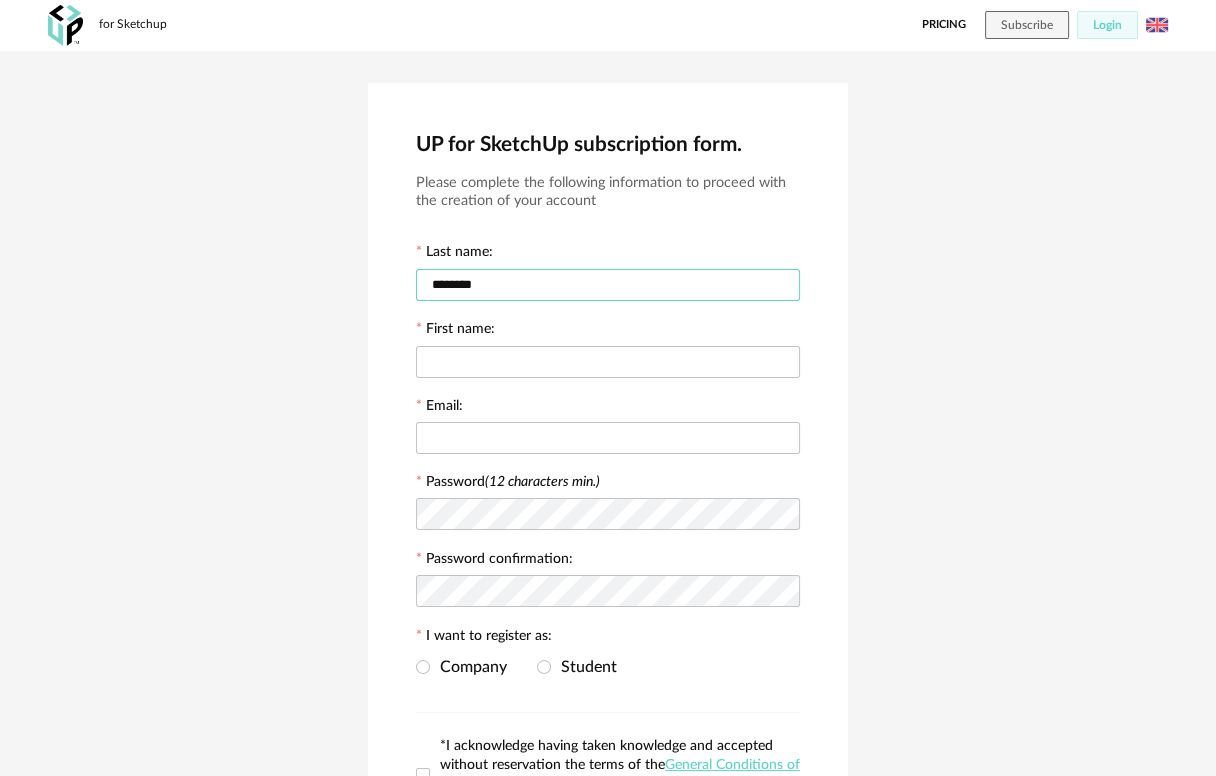 type on "********" 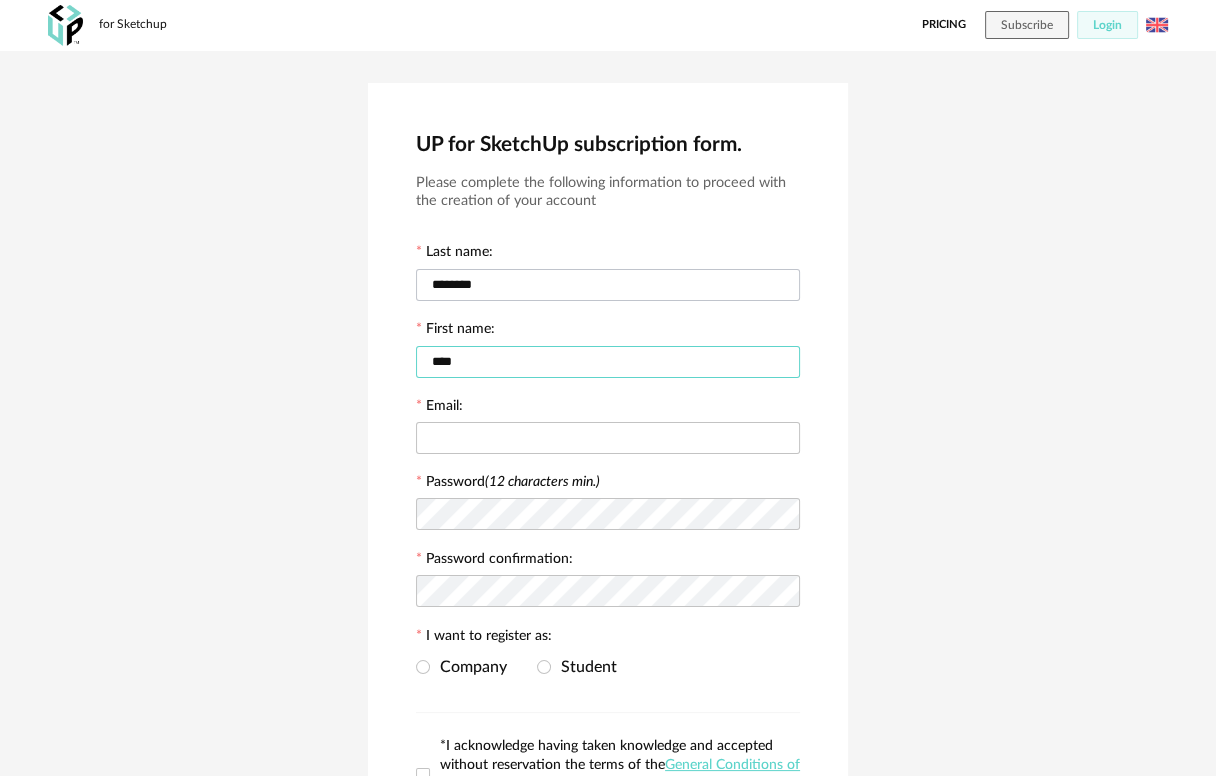 type on "****" 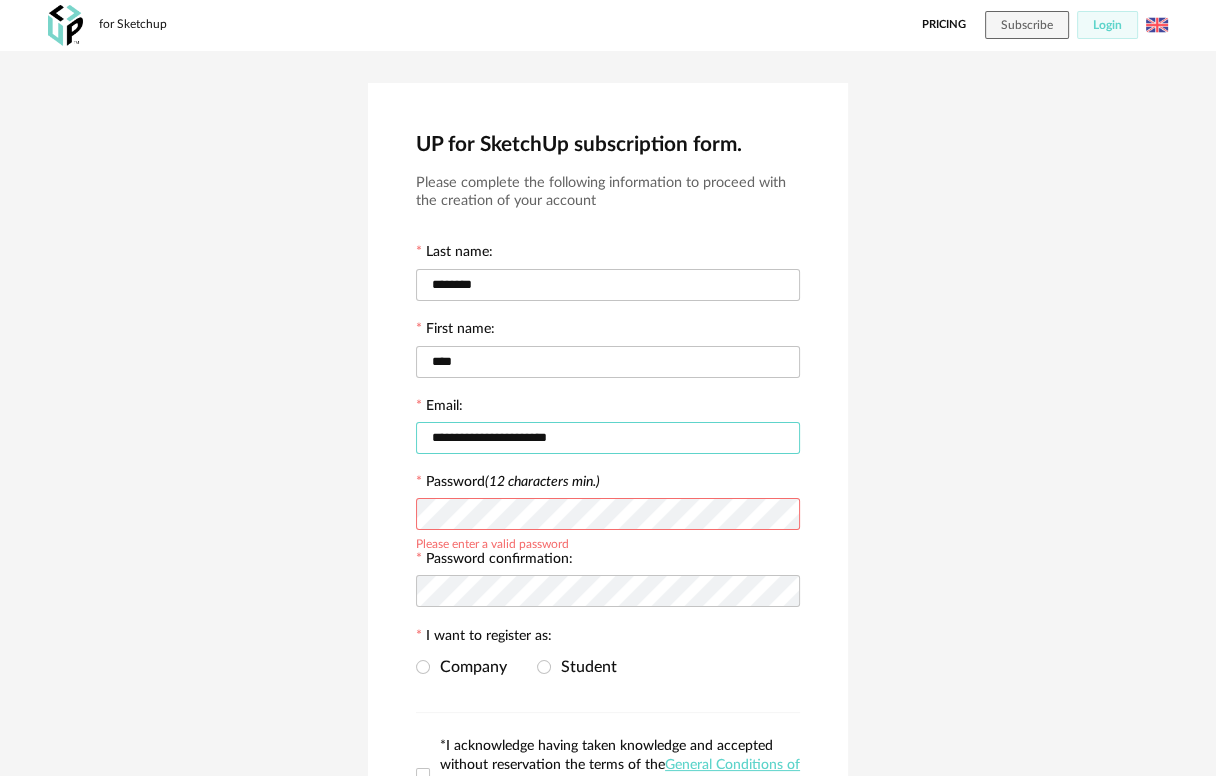click on "**********" at bounding box center [608, 438] 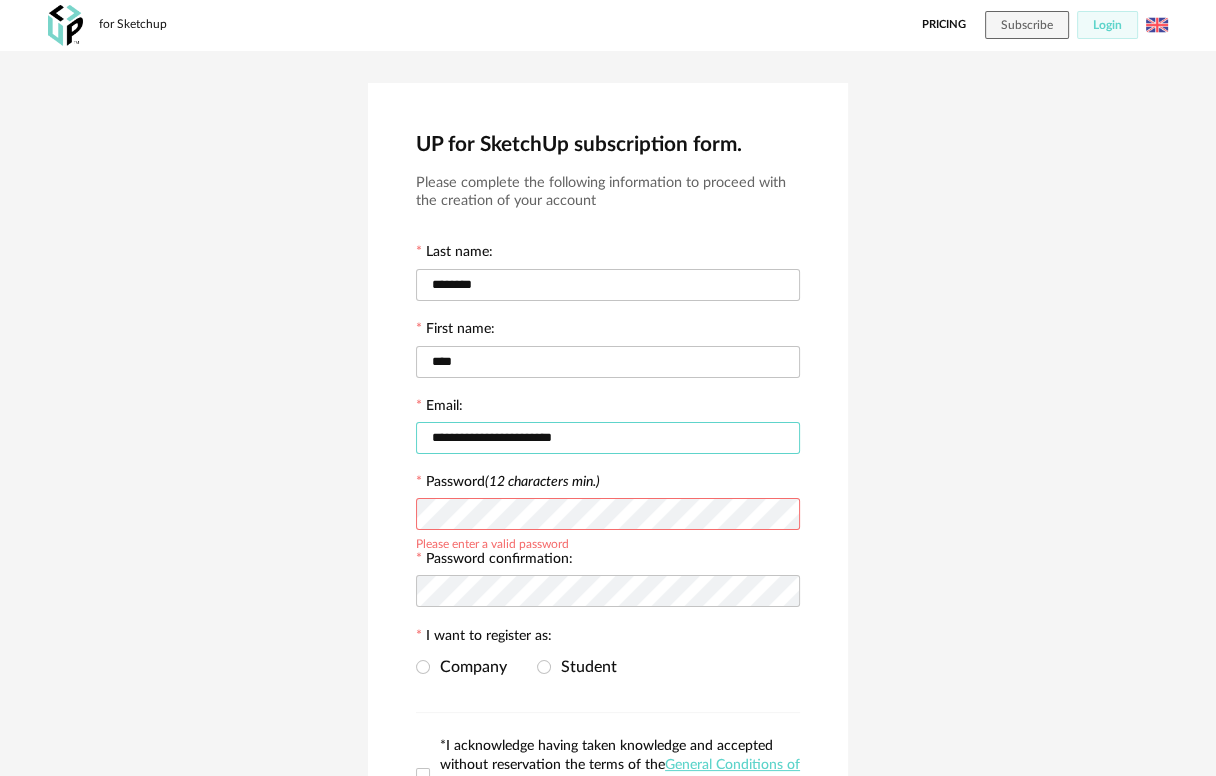 type on "**********" 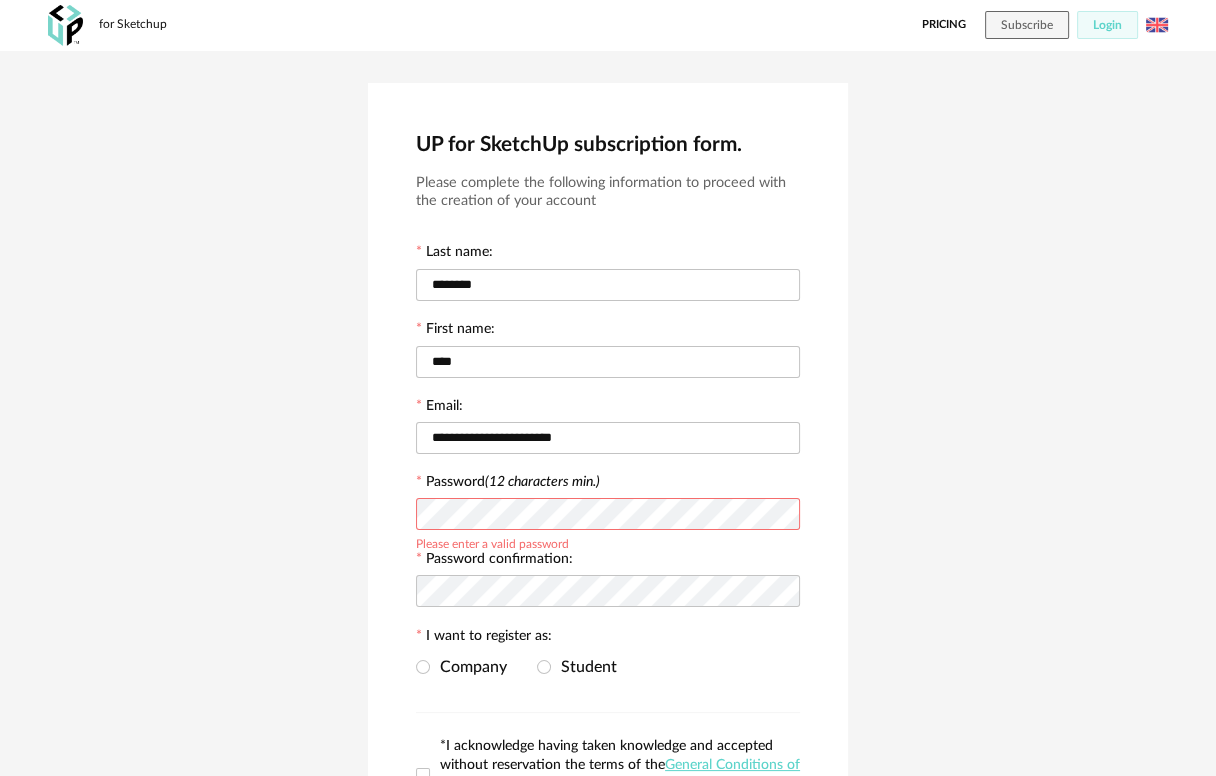 click on "**********" at bounding box center (608, 504) 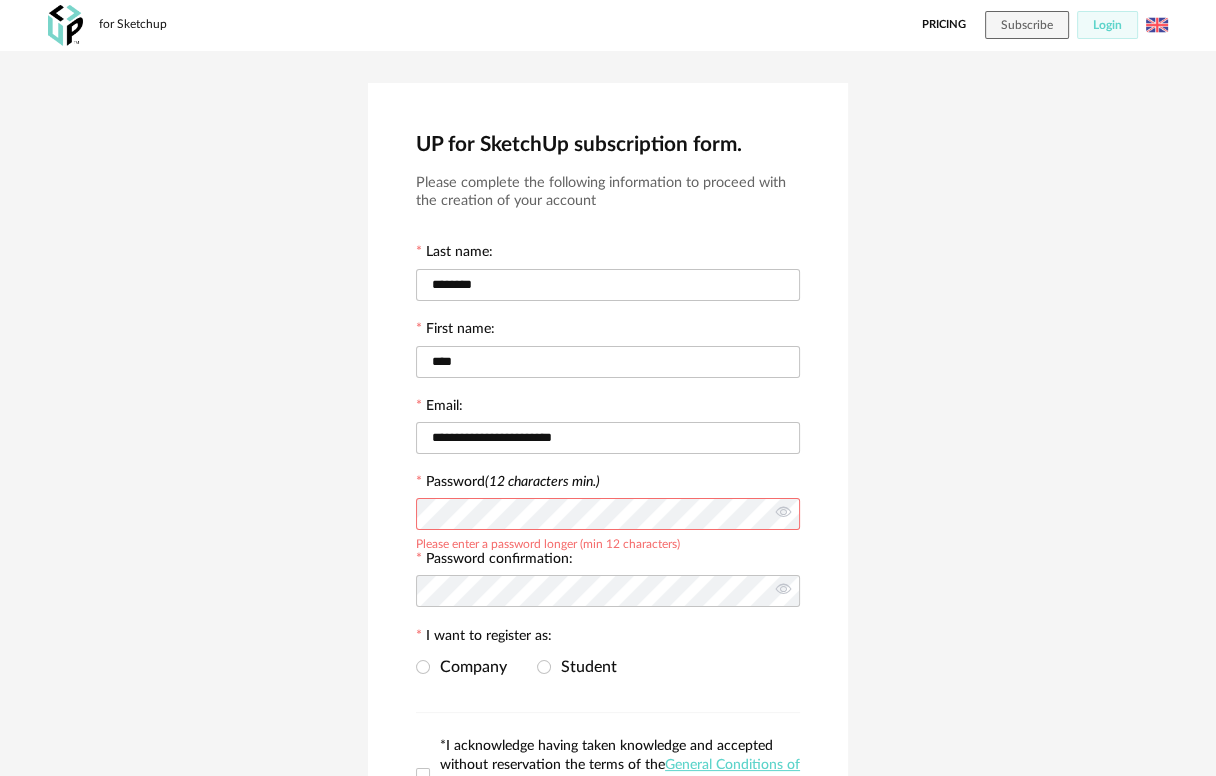 click on "**********" at bounding box center [608, 504] 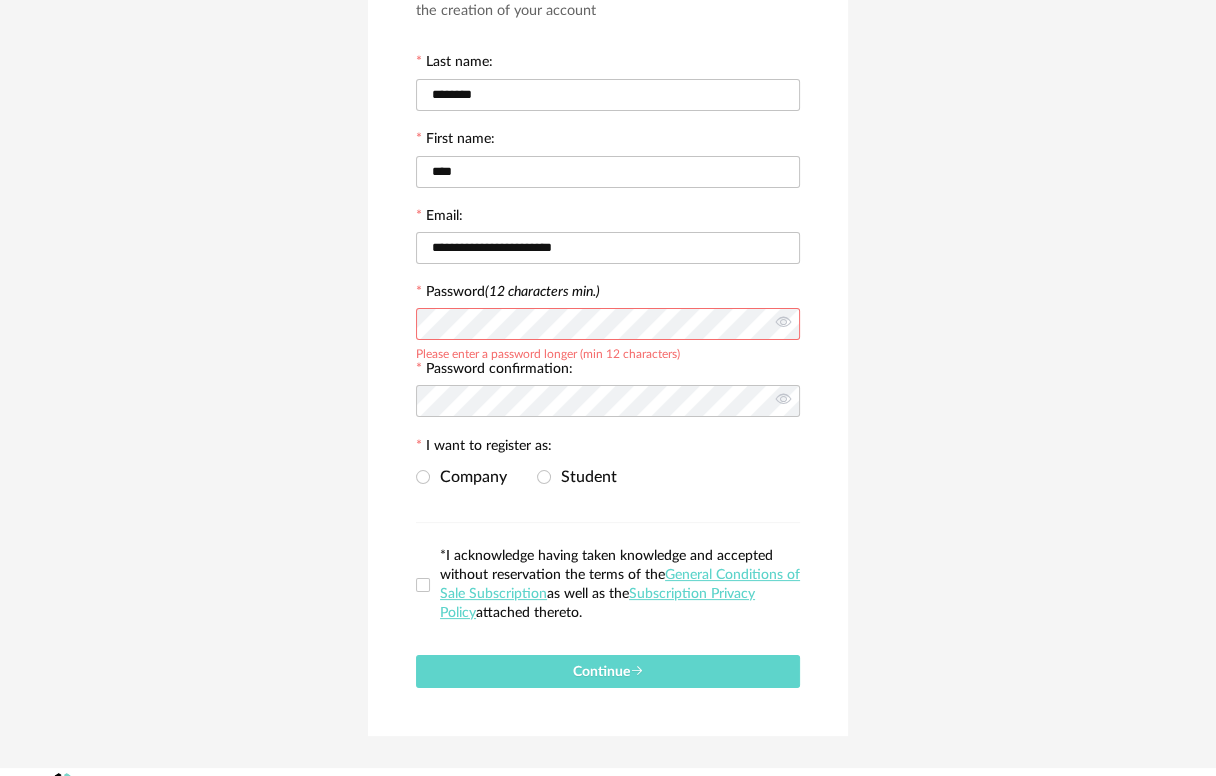 scroll, scrollTop: 199, scrollLeft: 0, axis: vertical 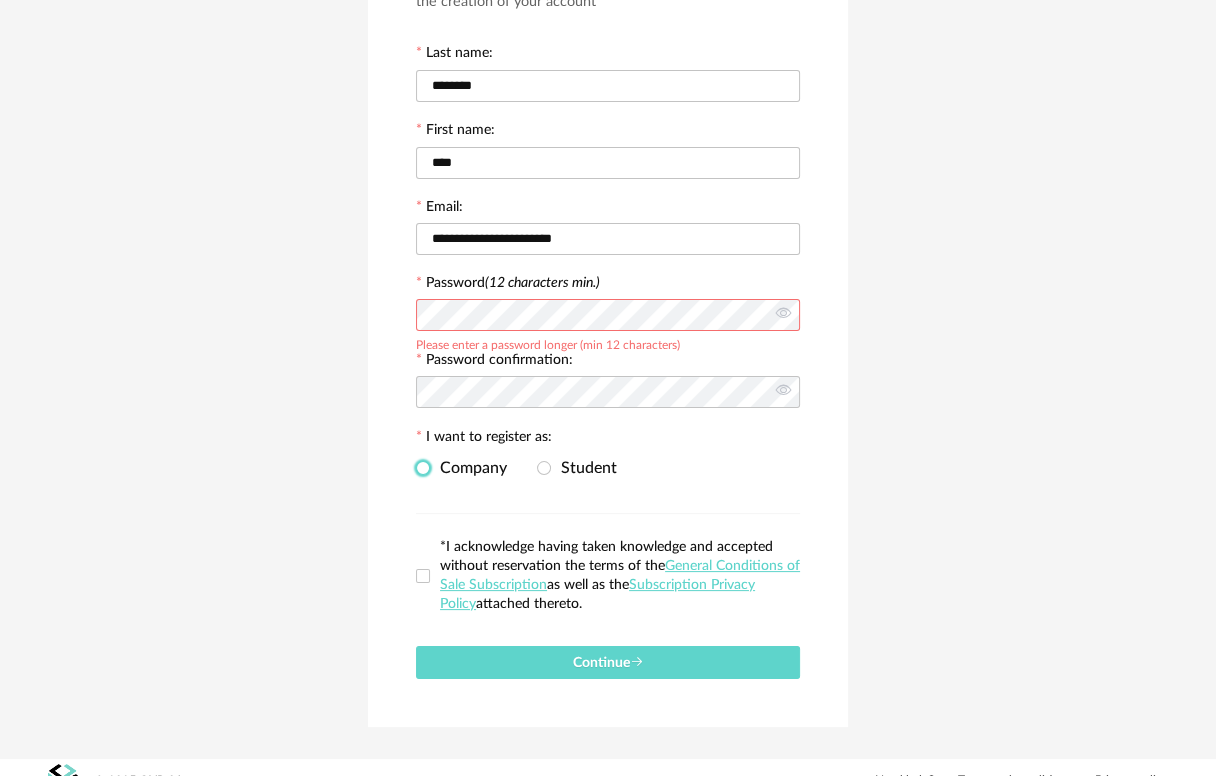 click at bounding box center (423, 468) 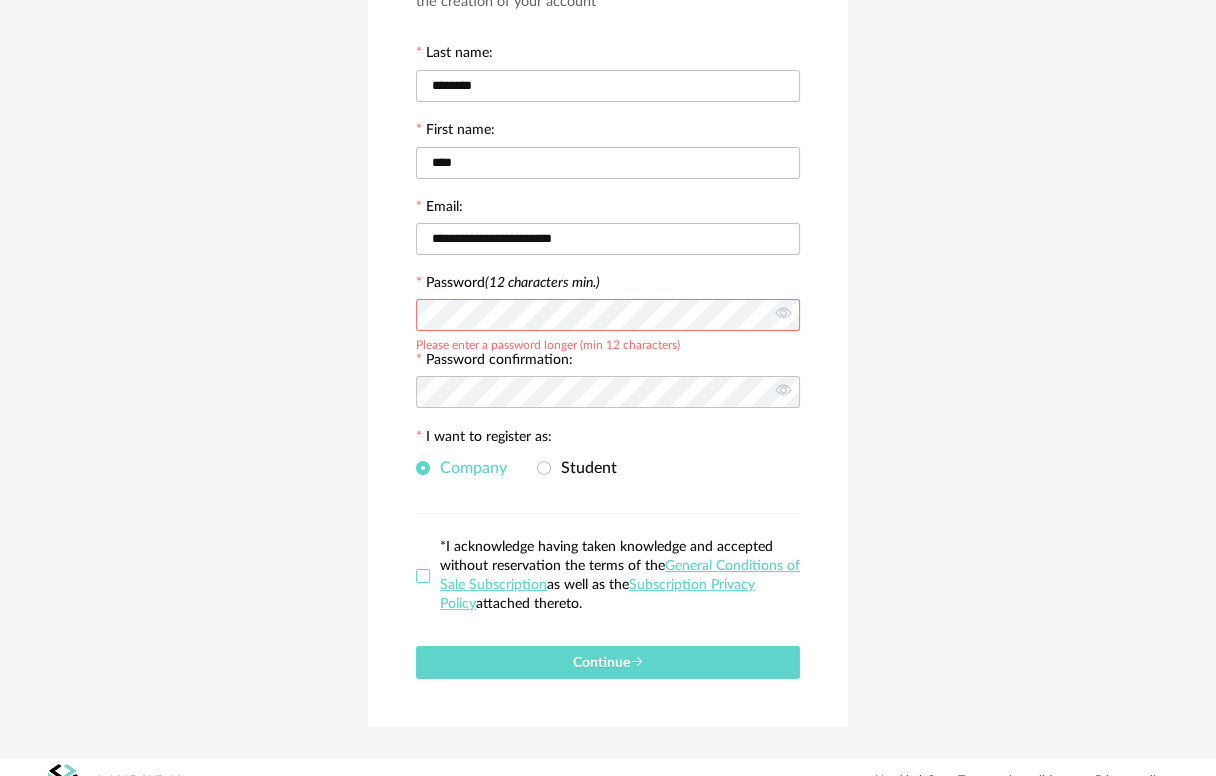 click at bounding box center (423, 576) 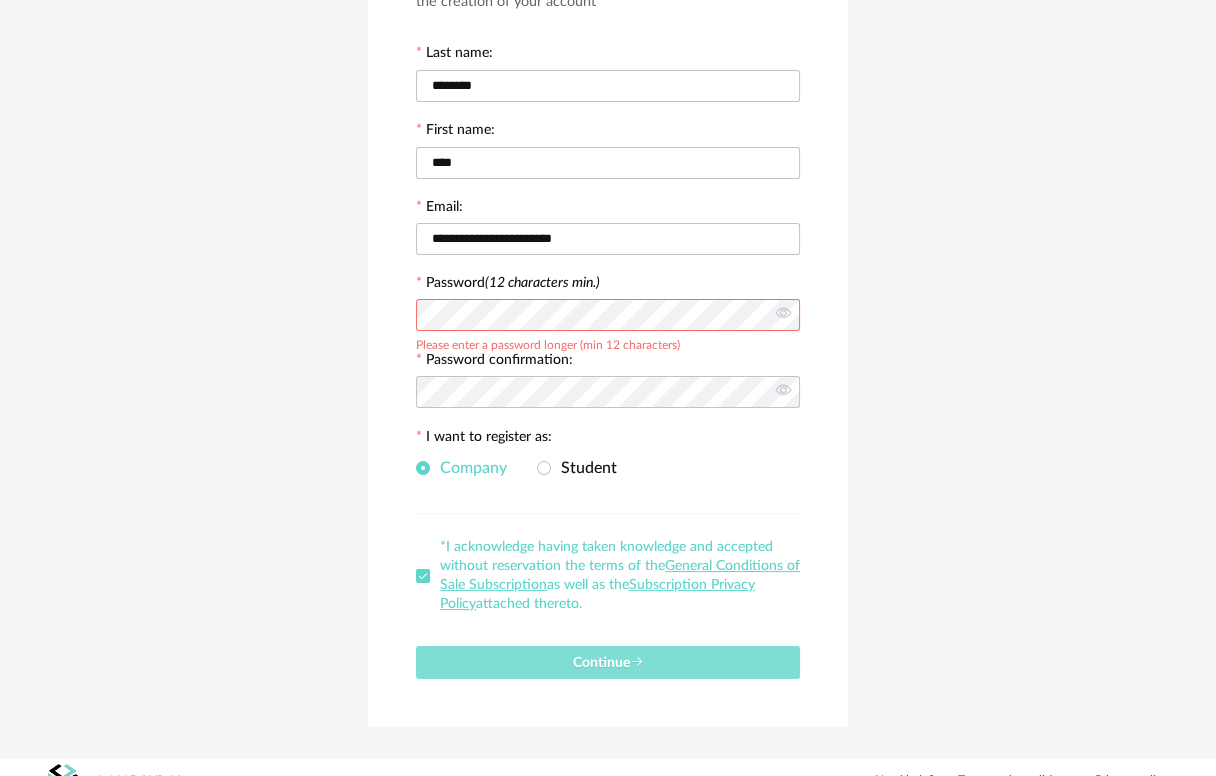 click on "Continue" at bounding box center [608, 662] 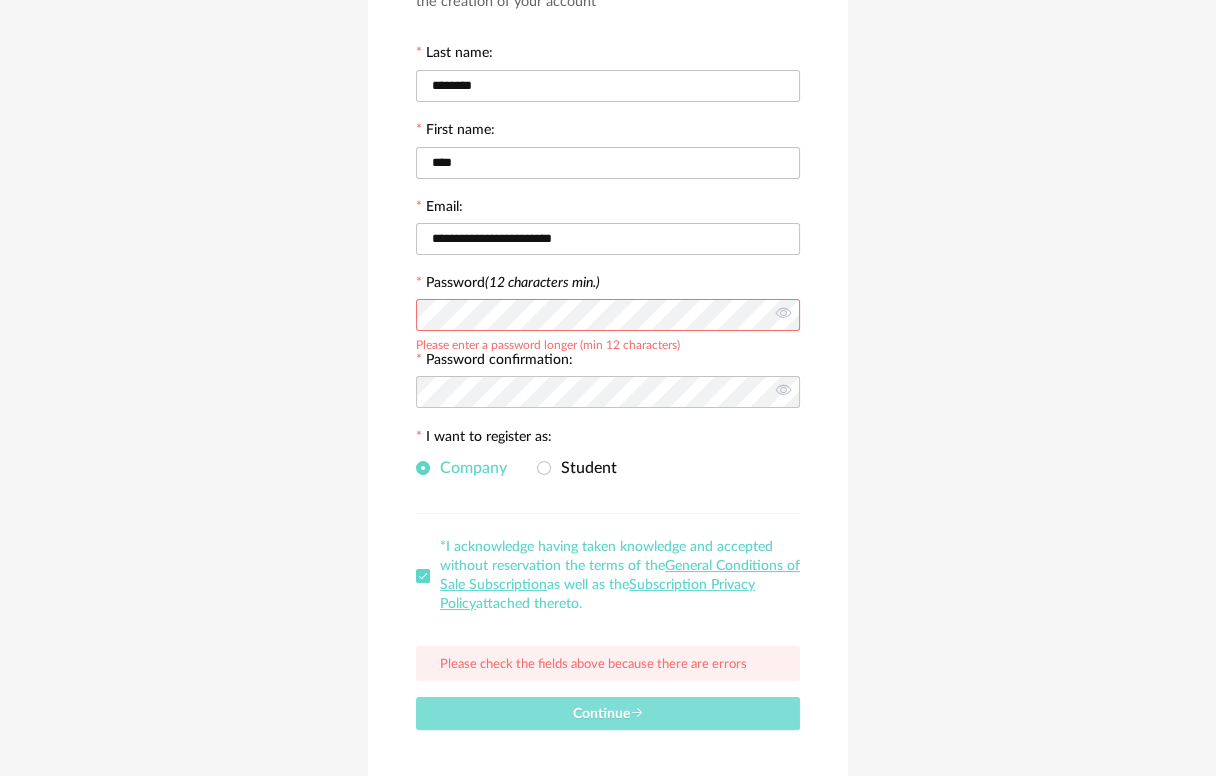 scroll, scrollTop: 280, scrollLeft: 0, axis: vertical 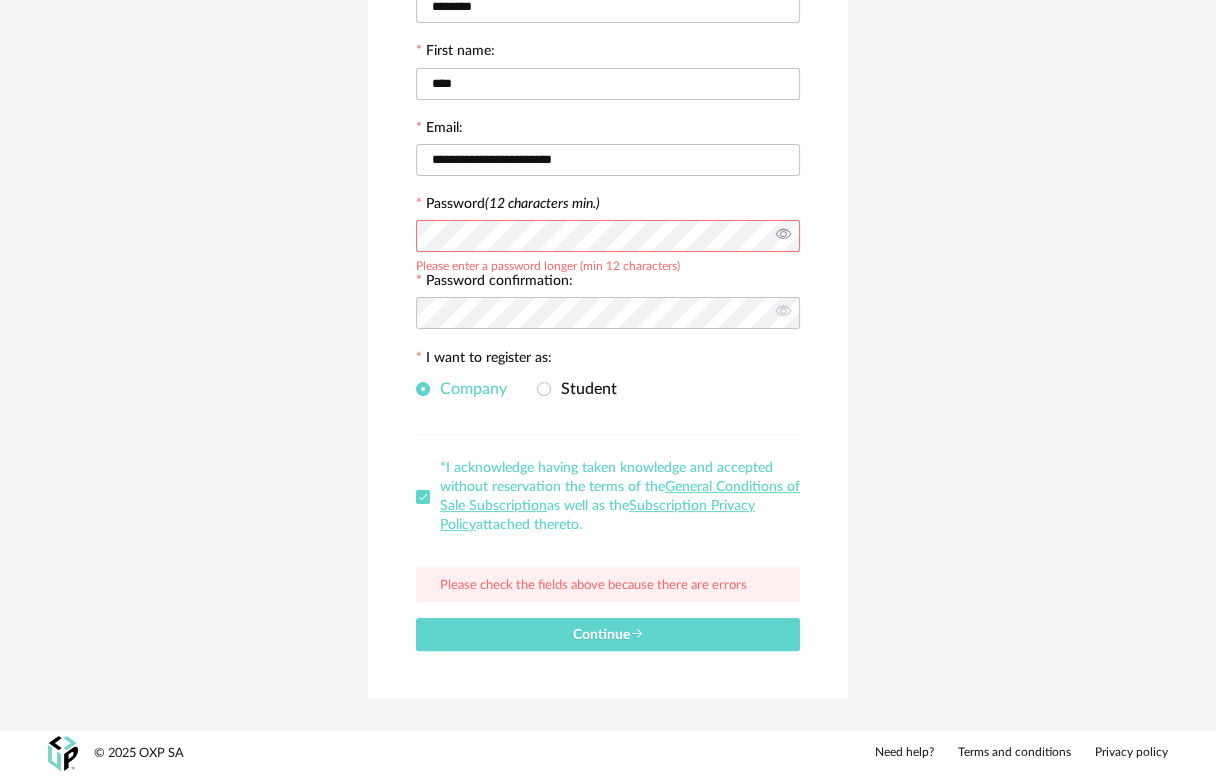click at bounding box center [782, 236] 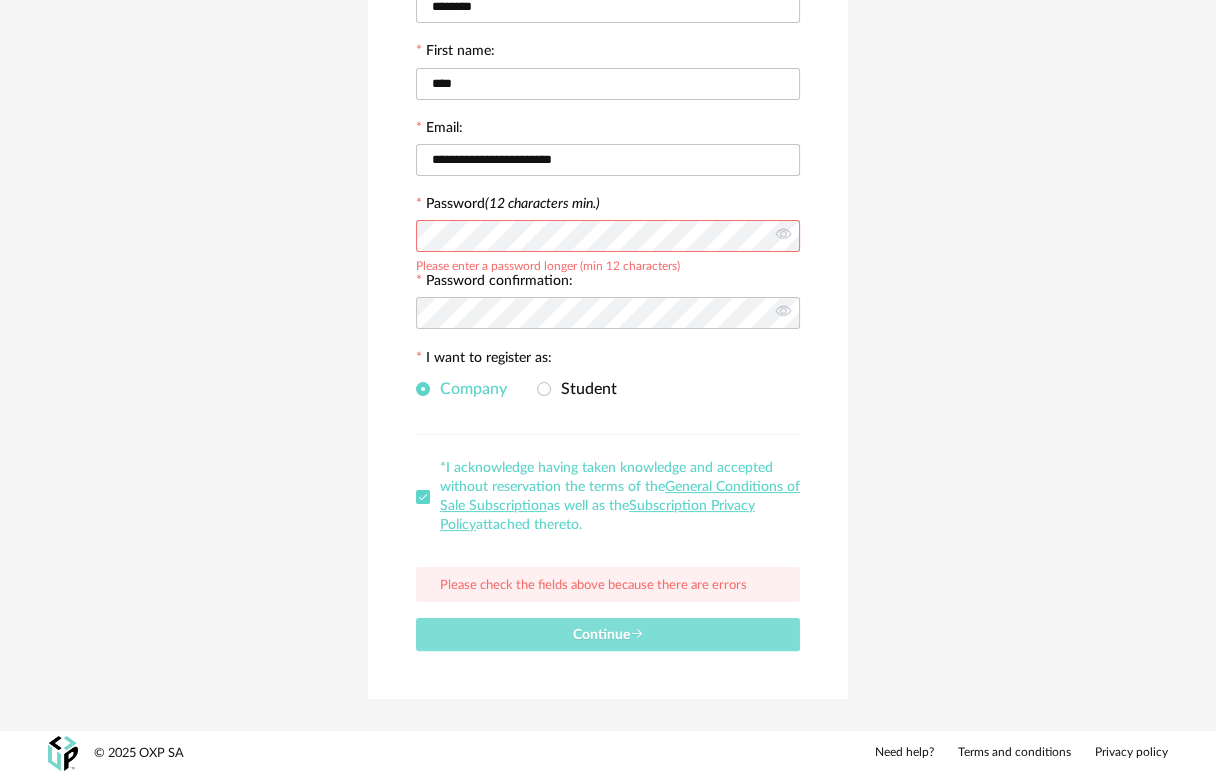 click on "Continue" at bounding box center [608, 634] 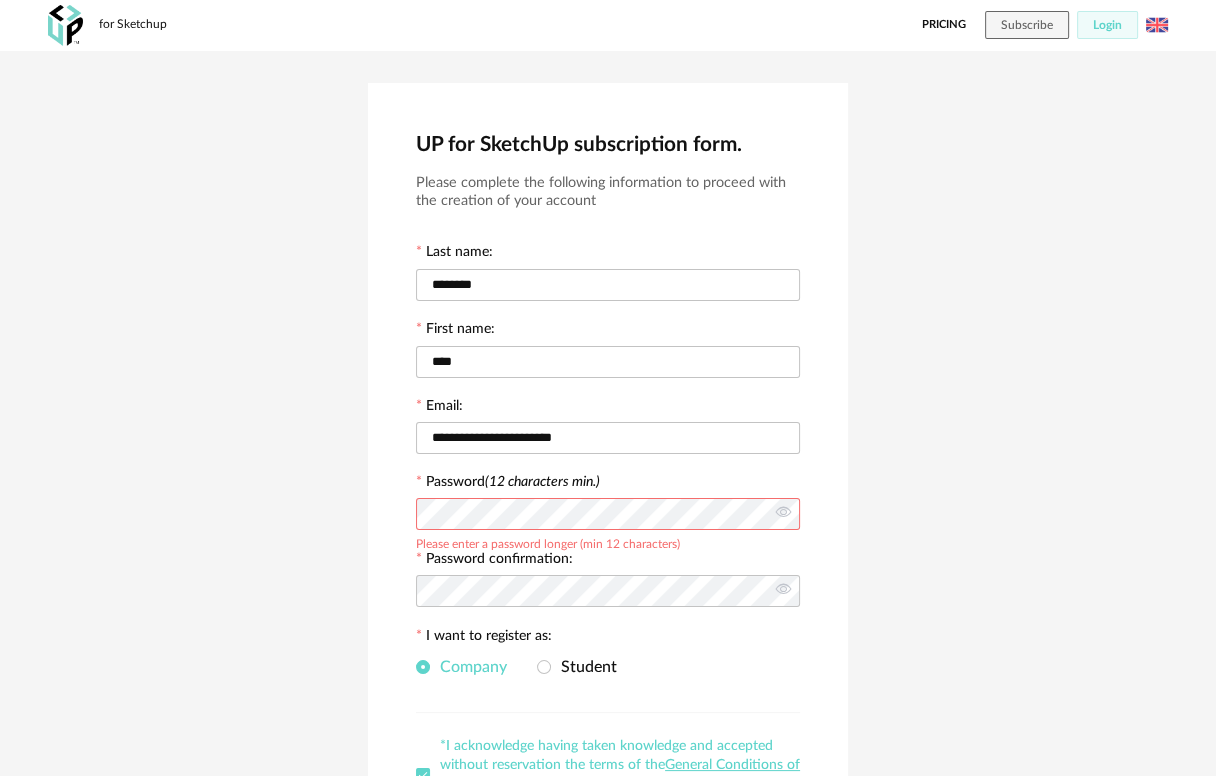 click on "**********" at bounding box center (608, 530) 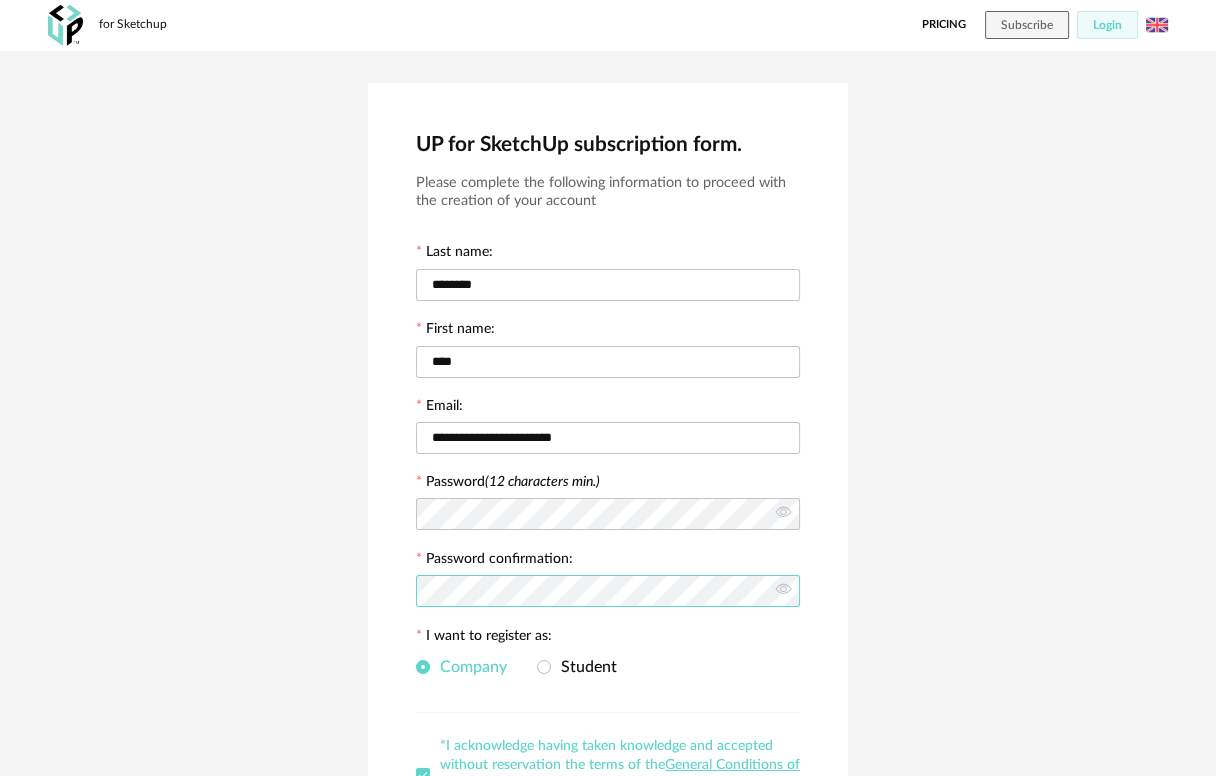 click on "**********" at bounding box center [608, 530] 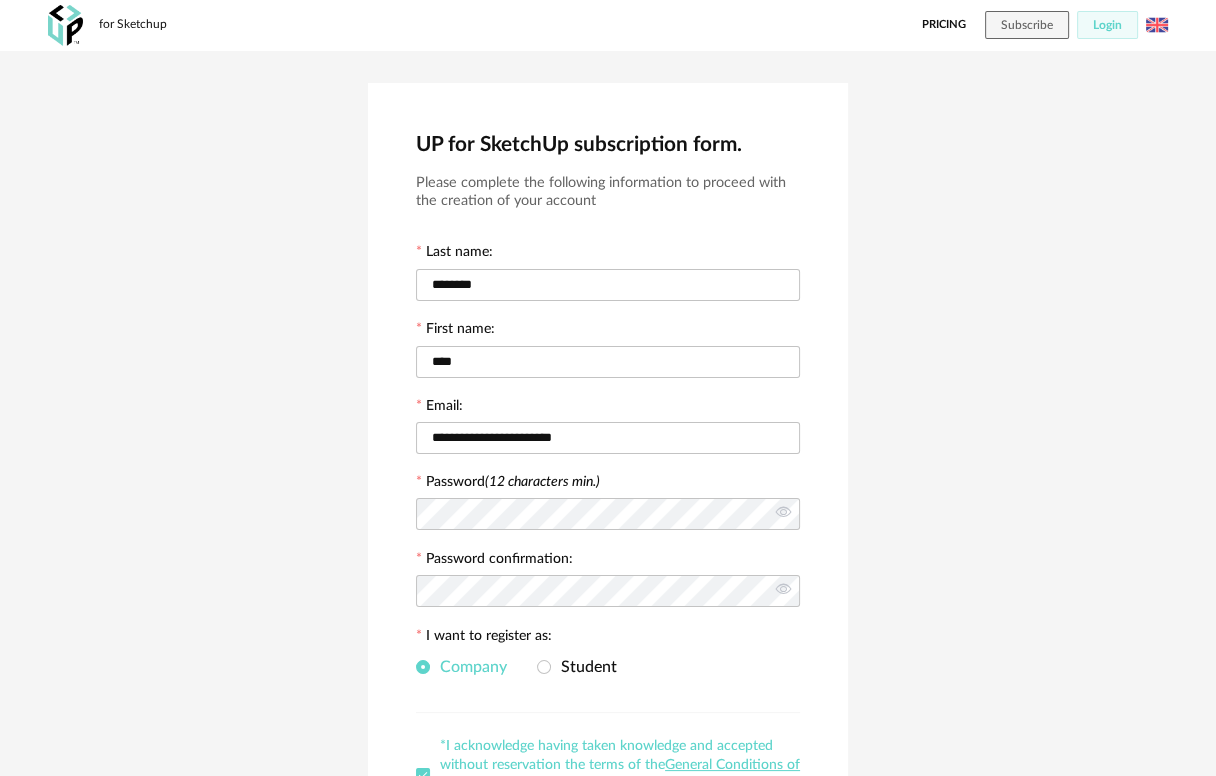 click on "I want to register as: Company   Student" at bounding box center (608, 657) 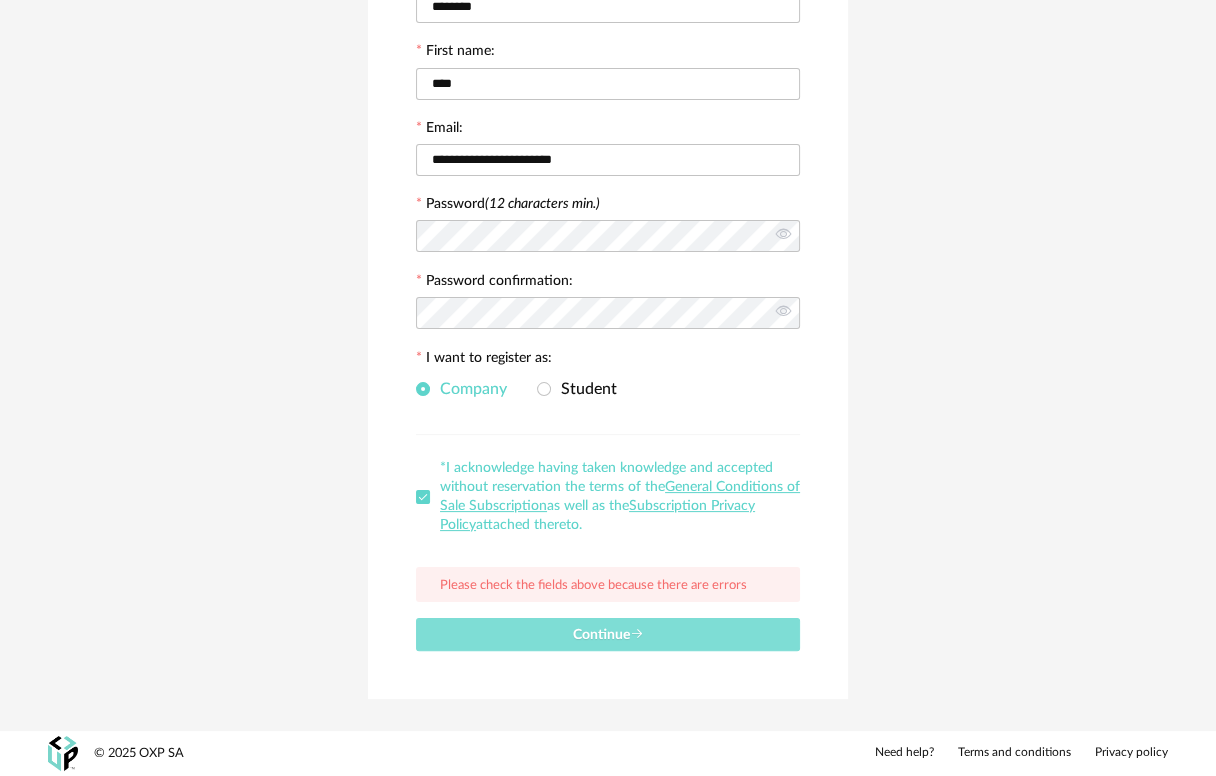 click on "Continue" at bounding box center (608, 634) 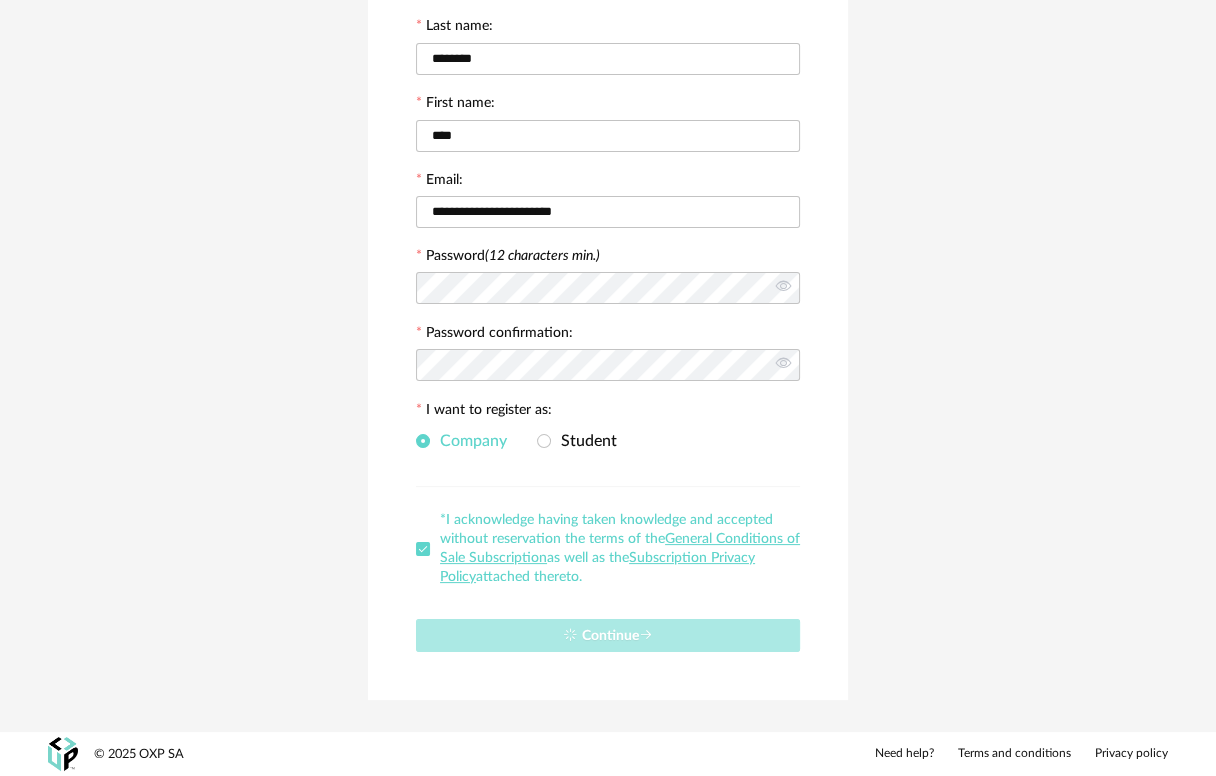scroll, scrollTop: 229, scrollLeft: 0, axis: vertical 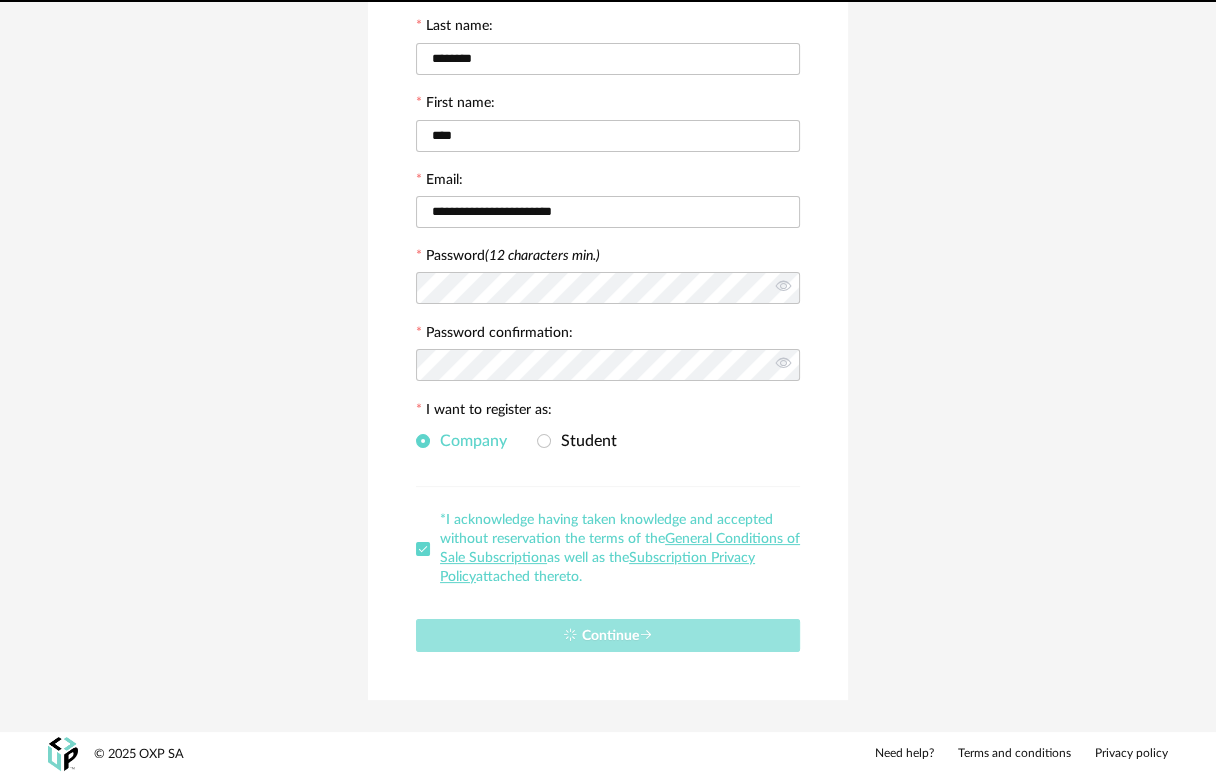 type 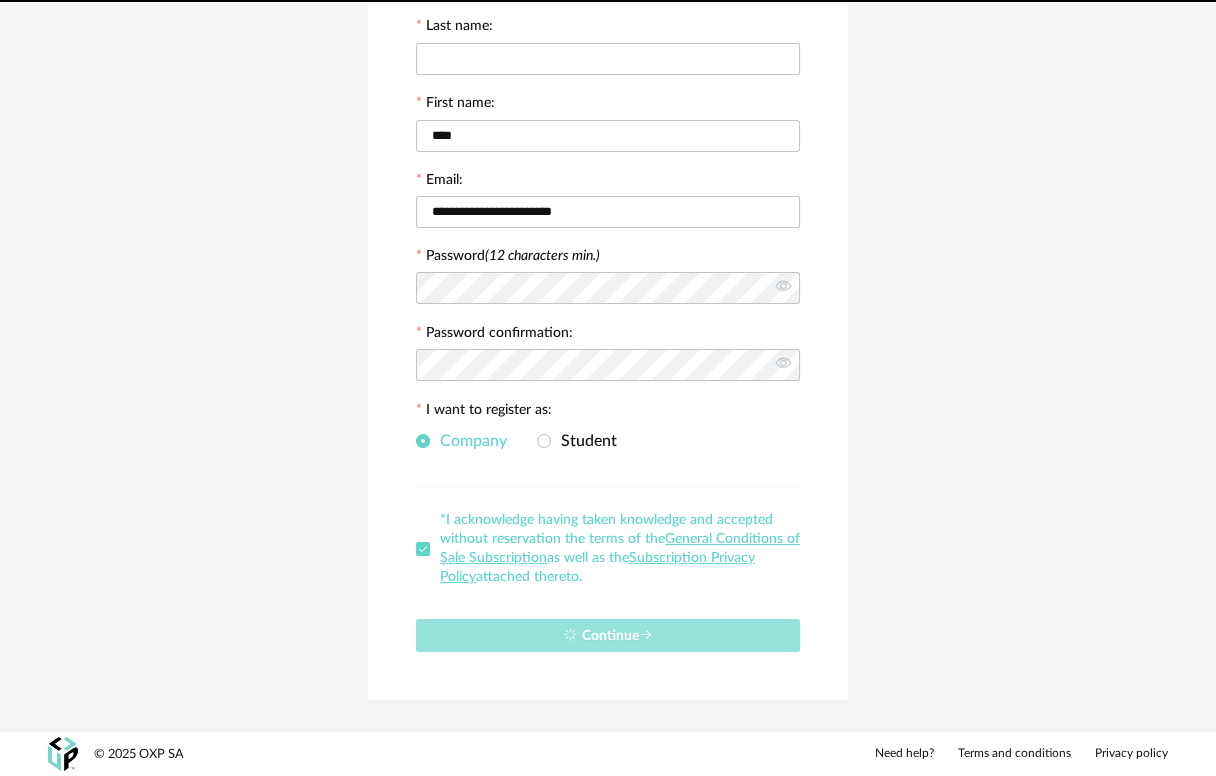 scroll, scrollTop: 0, scrollLeft: 0, axis: both 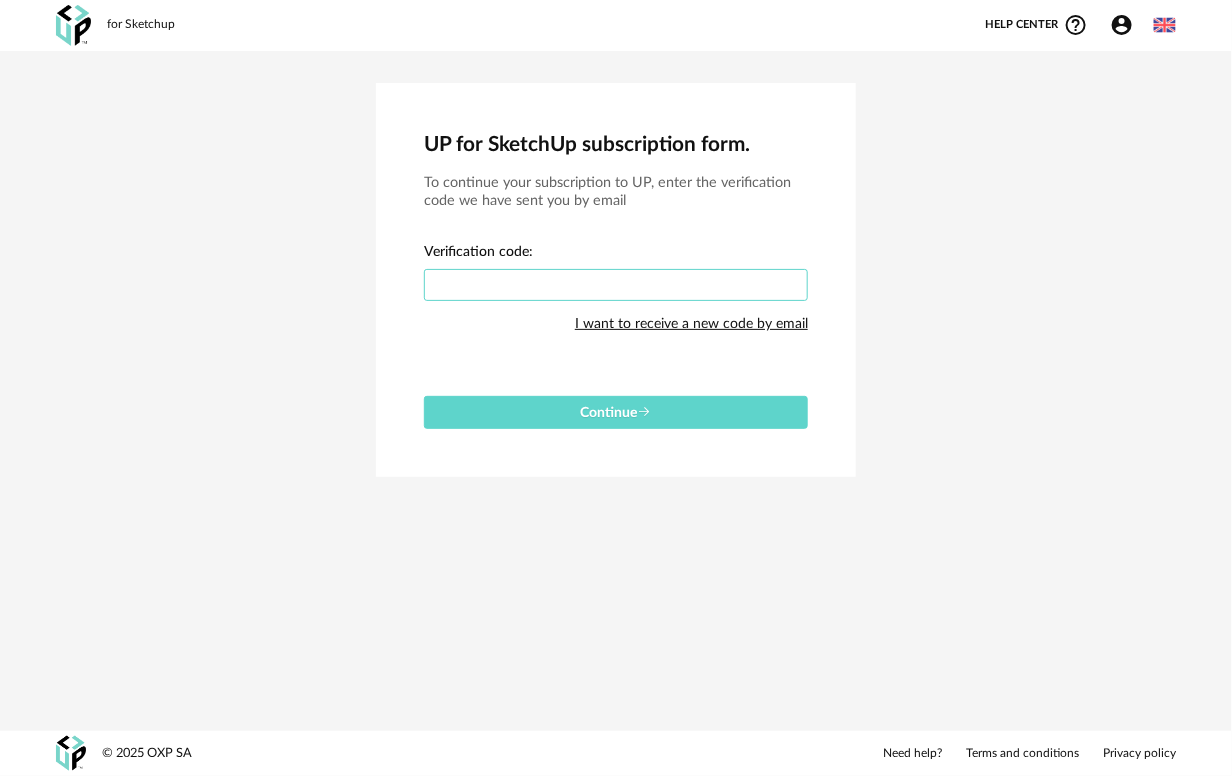 click at bounding box center (616, 285) 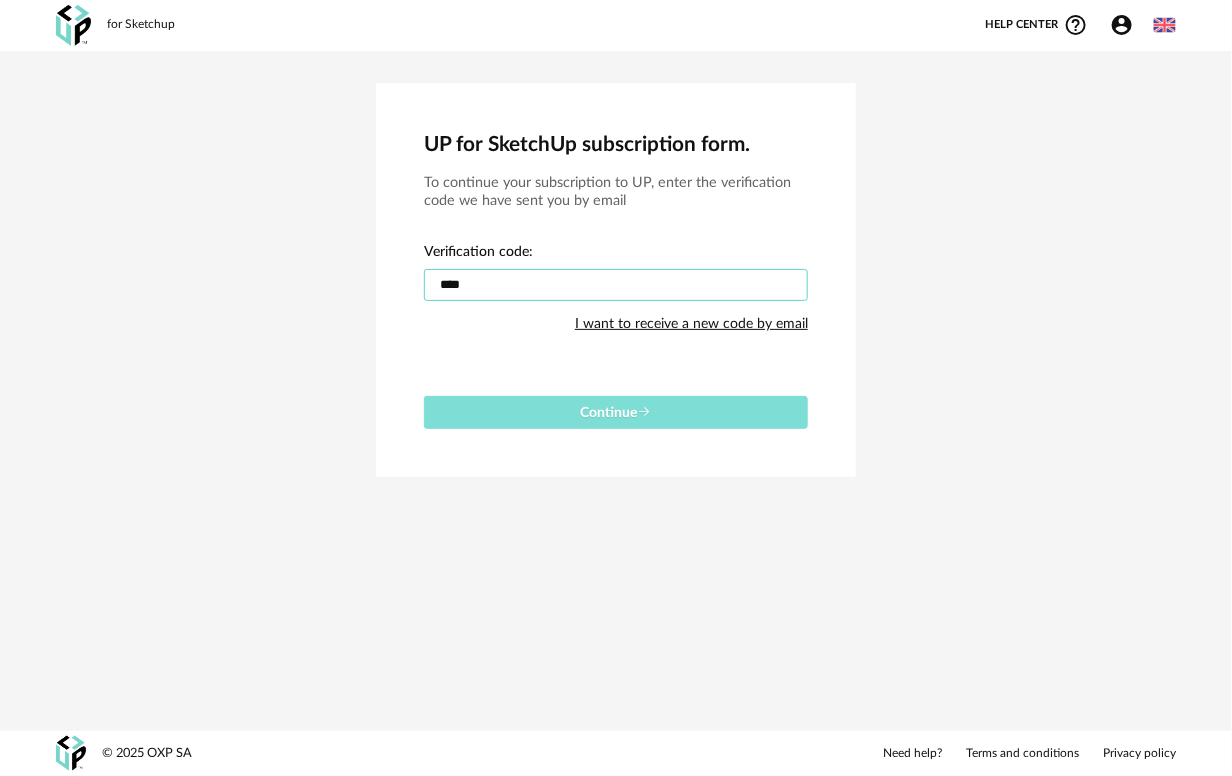 type on "****" 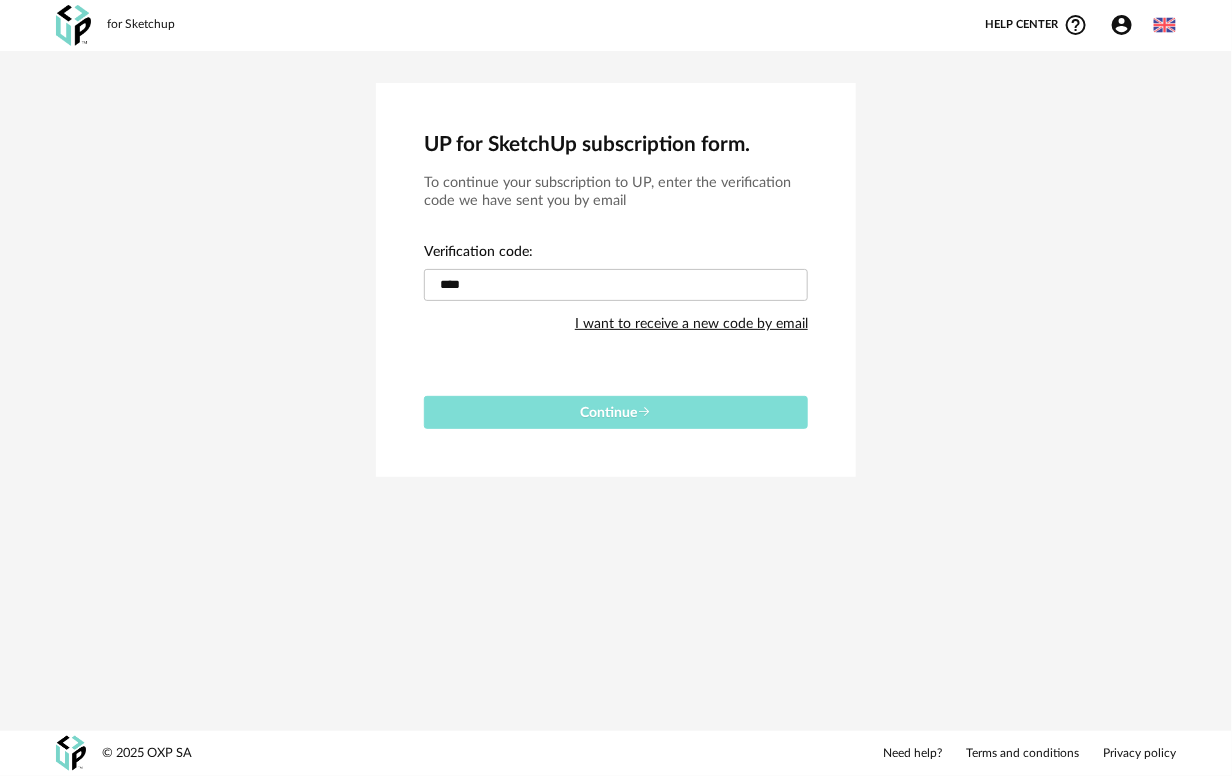 click on "Continue" at bounding box center (616, 413) 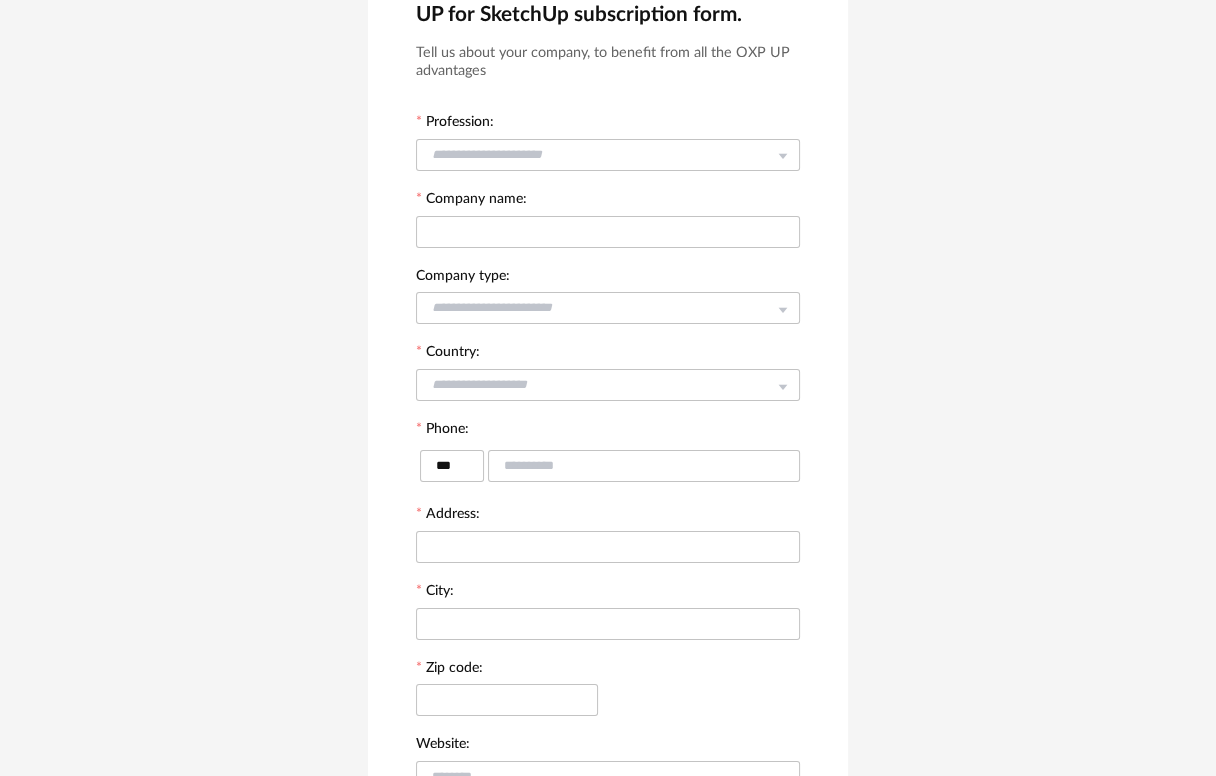 scroll, scrollTop: 0, scrollLeft: 0, axis: both 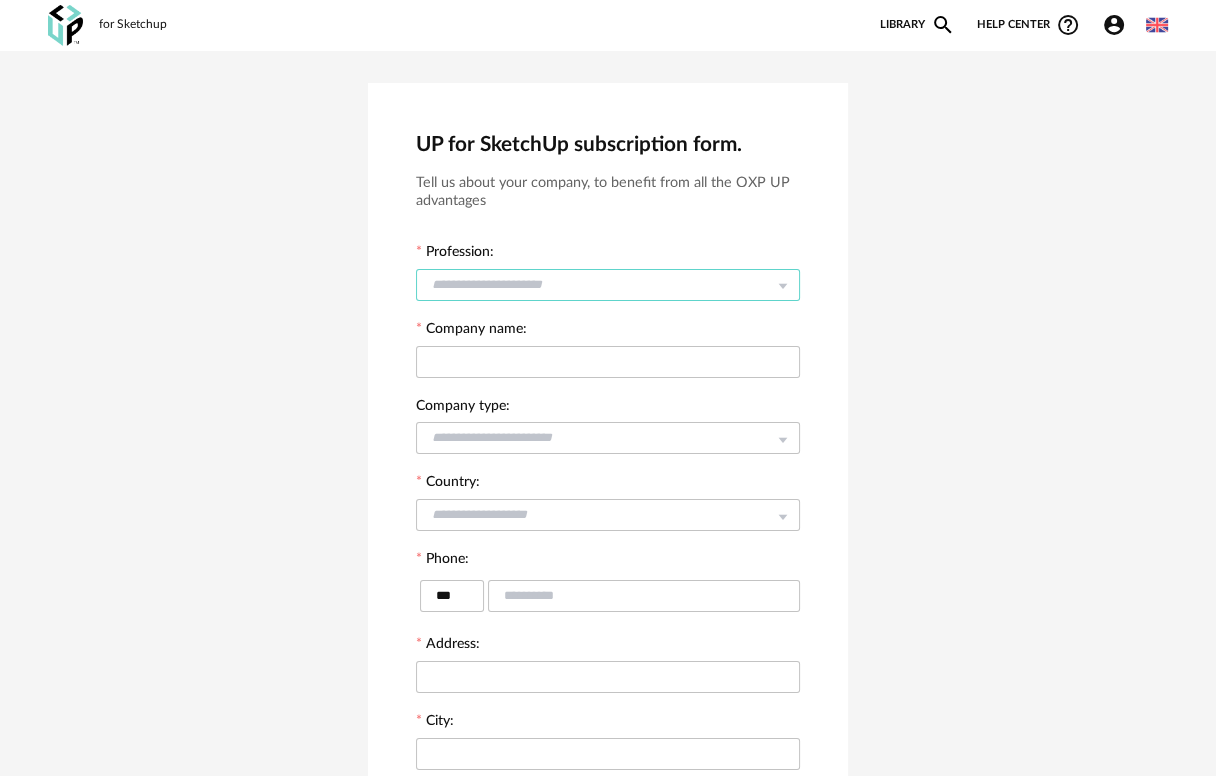click at bounding box center (608, 285) 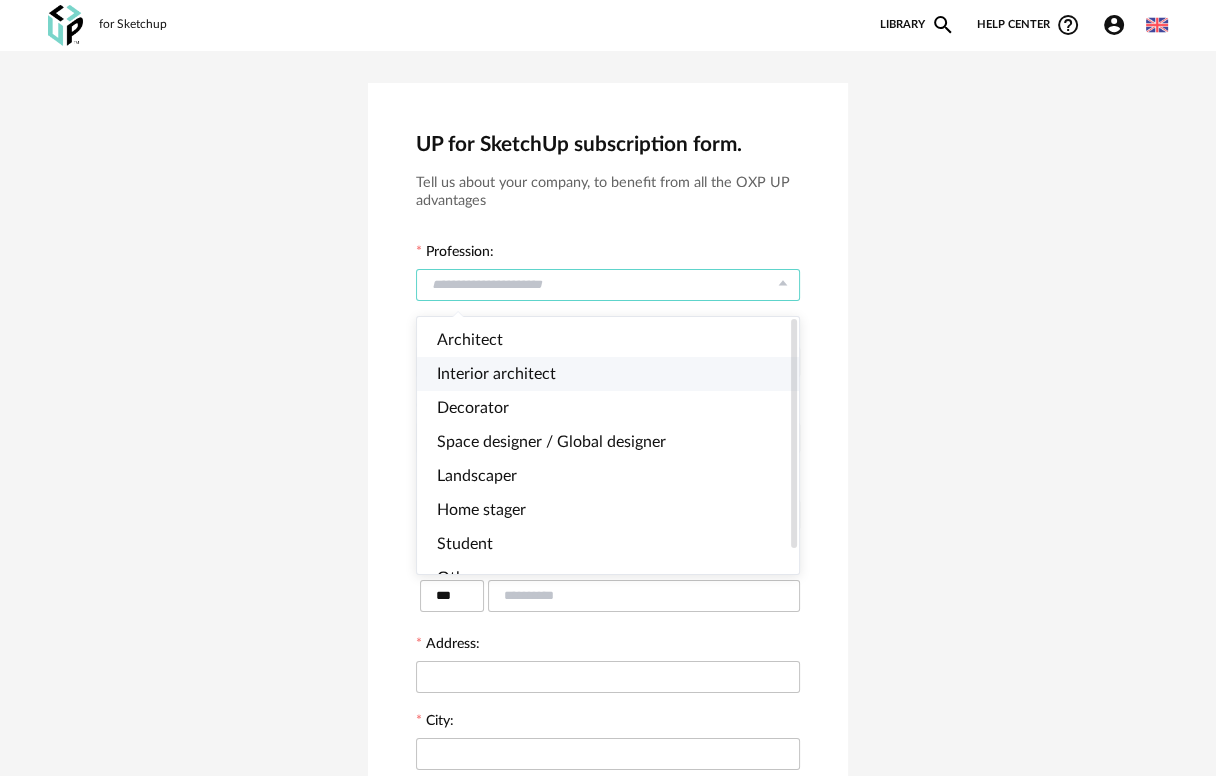 click on "Interior architect" at bounding box center [616, 374] 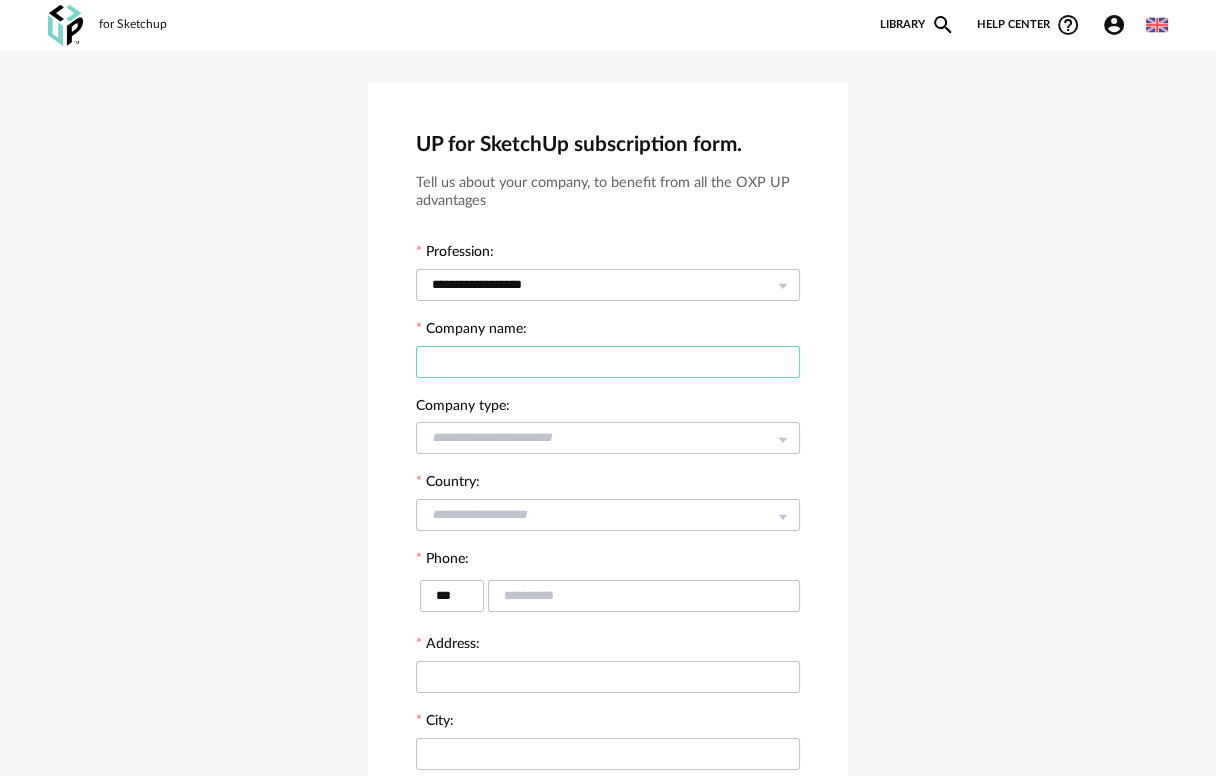 click at bounding box center (608, 362) 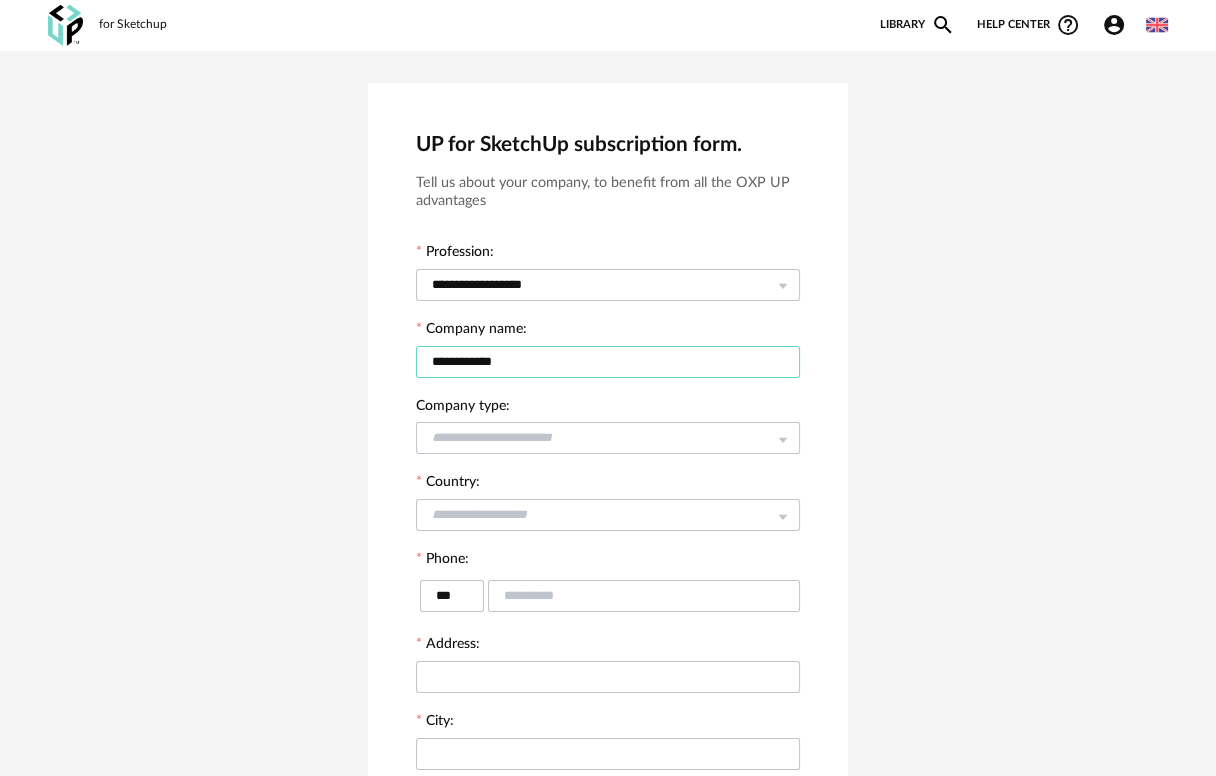 type on "**********" 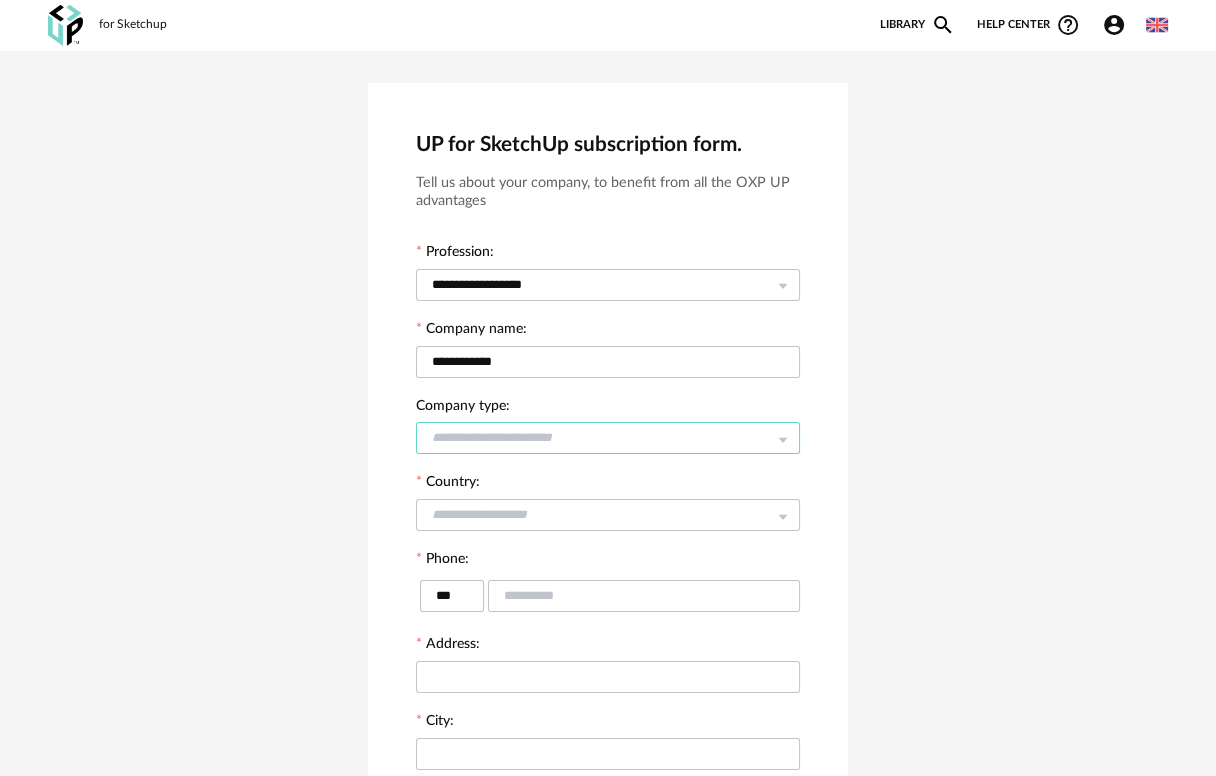 click at bounding box center [608, 438] 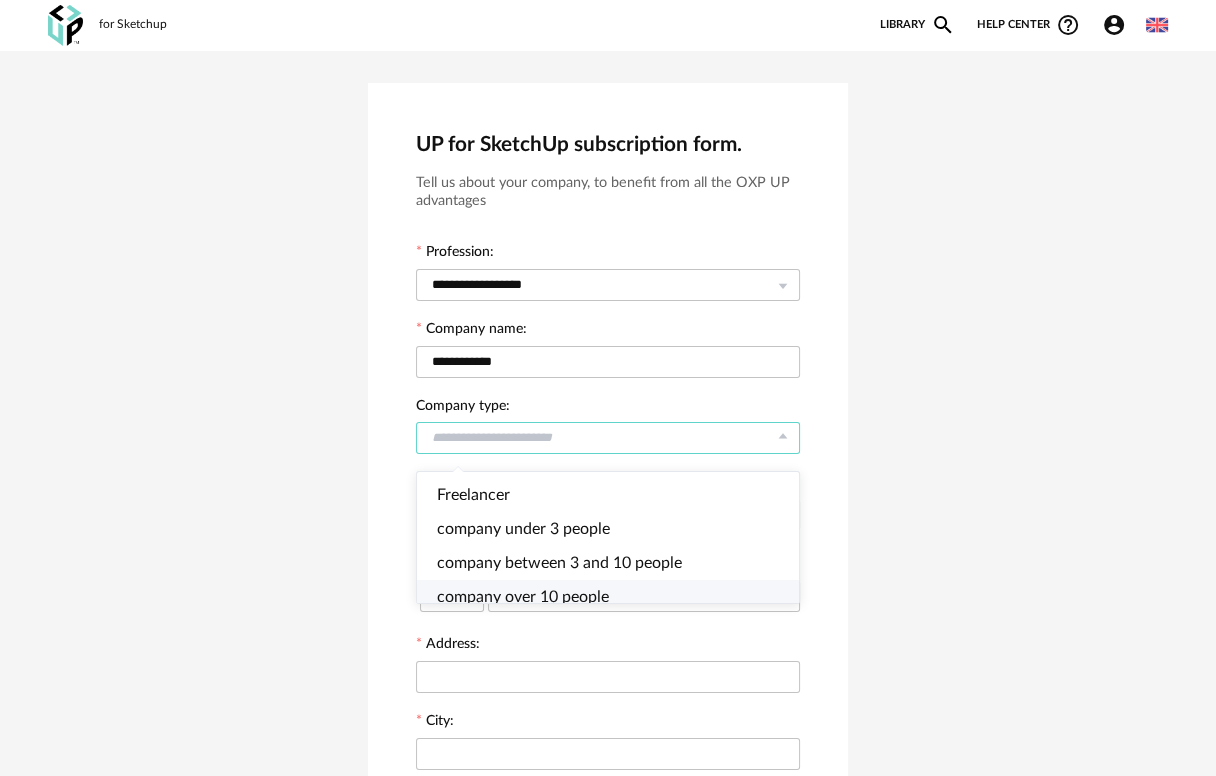 click on "company over 10 people" at bounding box center [523, 597] 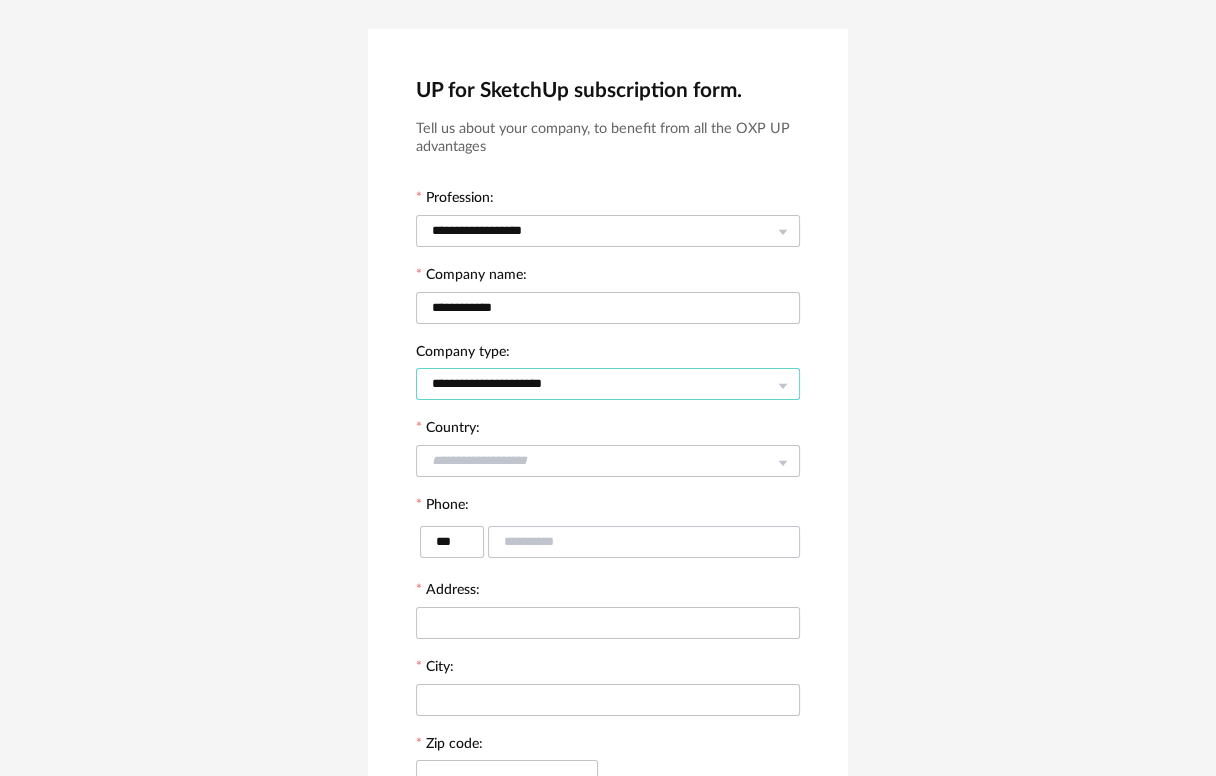 scroll, scrollTop: 99, scrollLeft: 0, axis: vertical 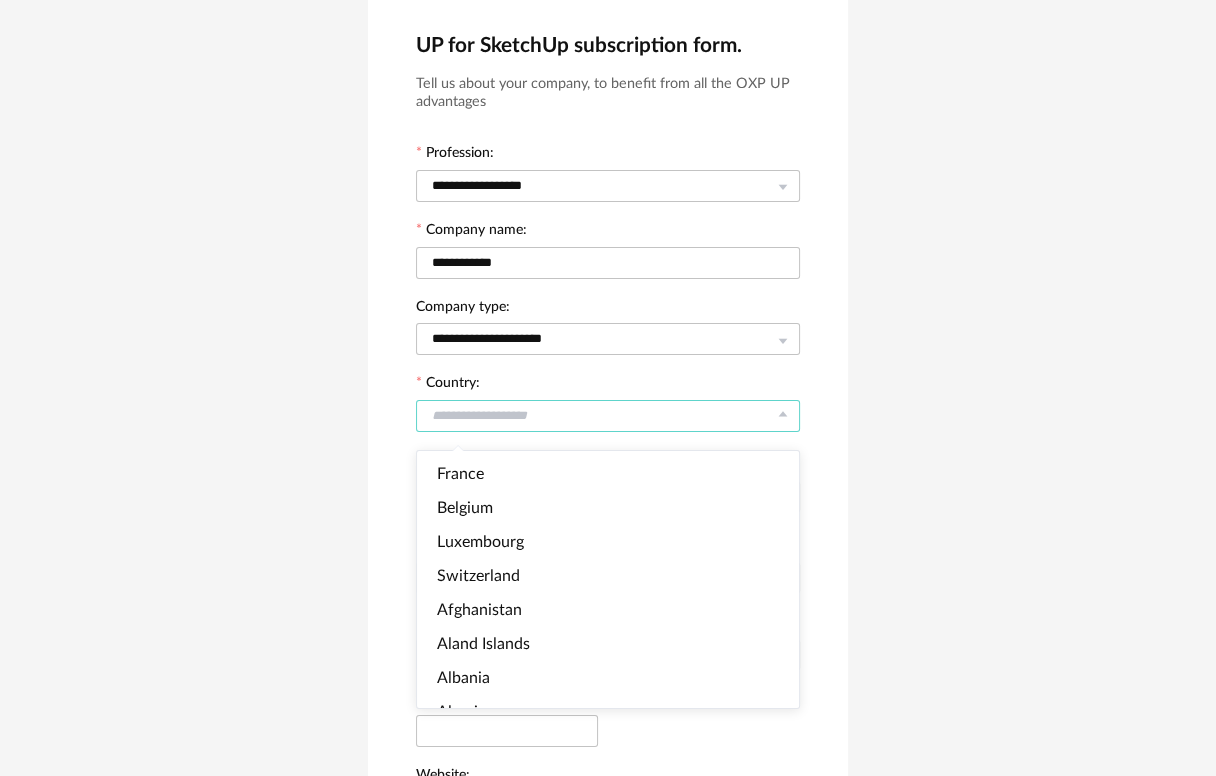 click at bounding box center (608, 416) 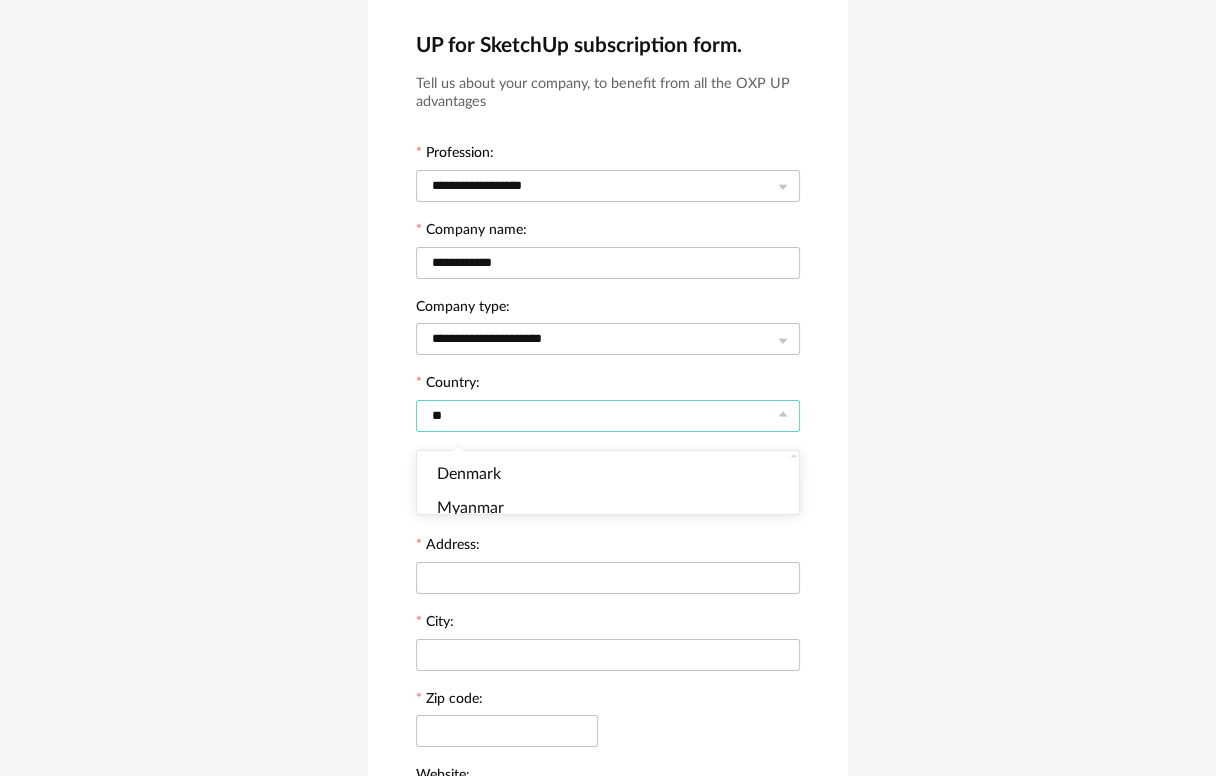 scroll, scrollTop: 0, scrollLeft: 0, axis: both 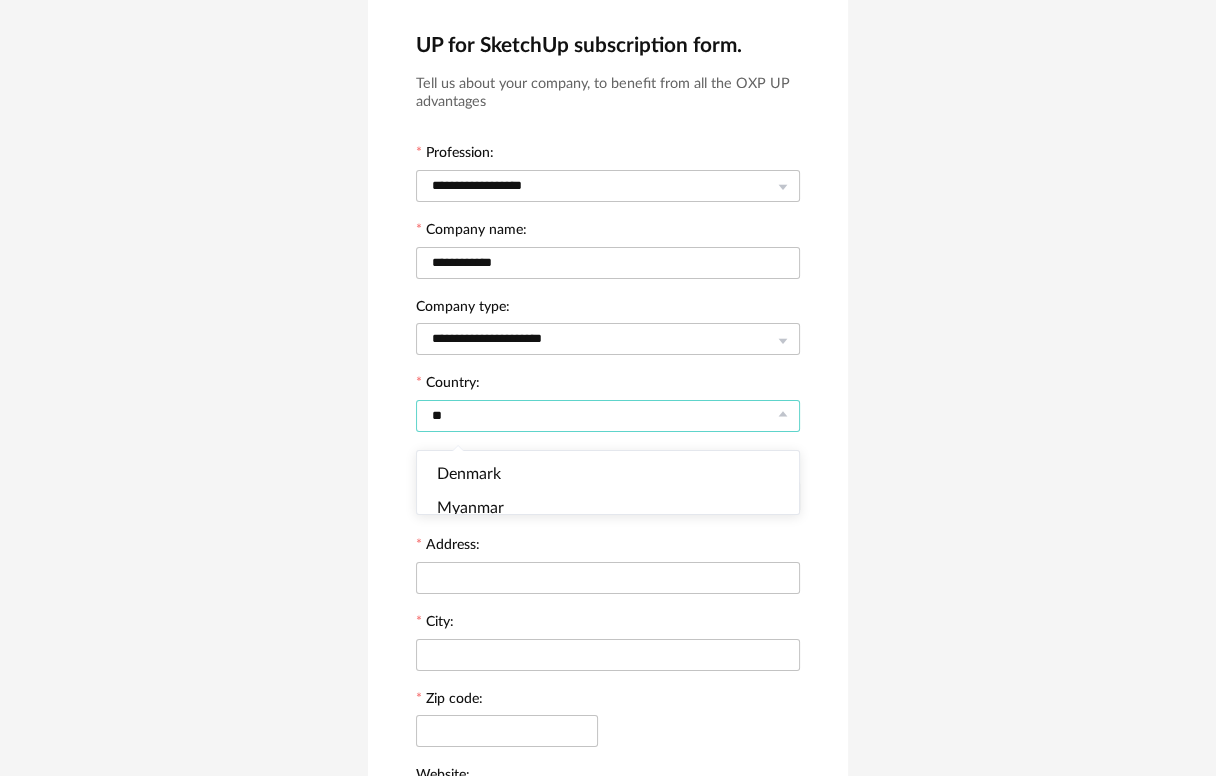 type on "*" 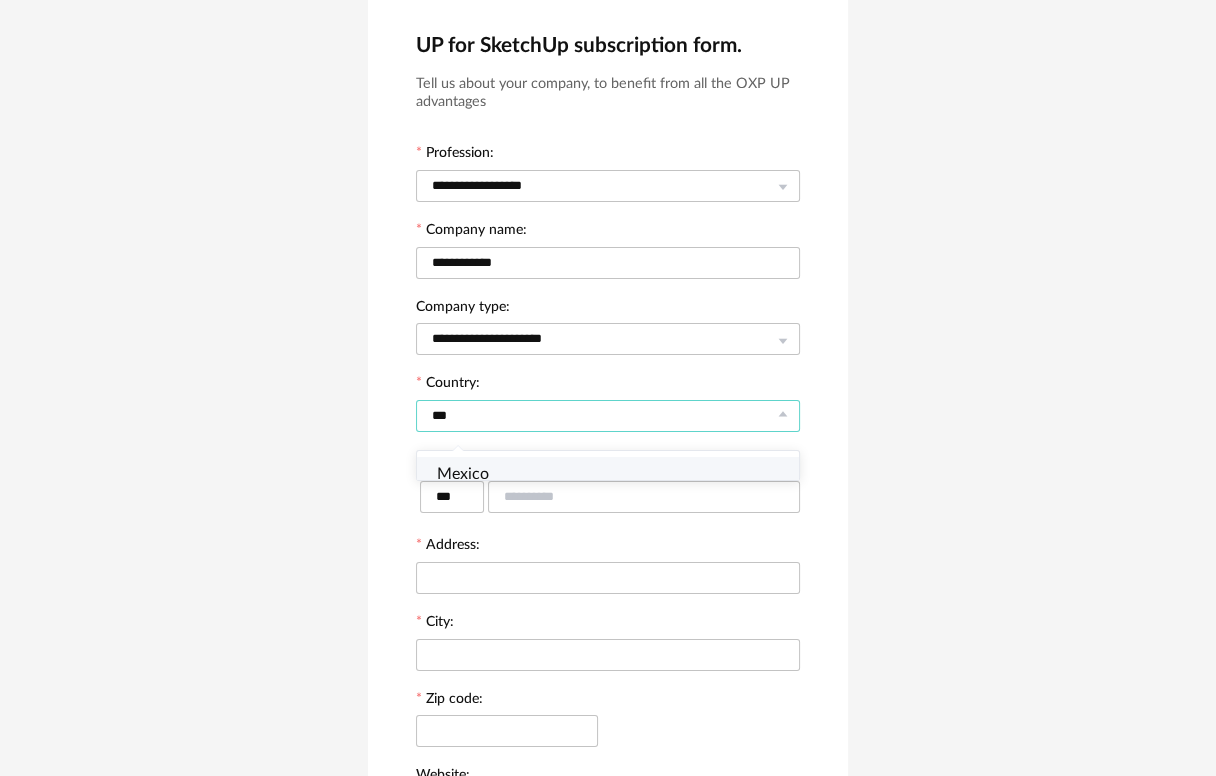 click on "Mexico" at bounding box center (616, 474) 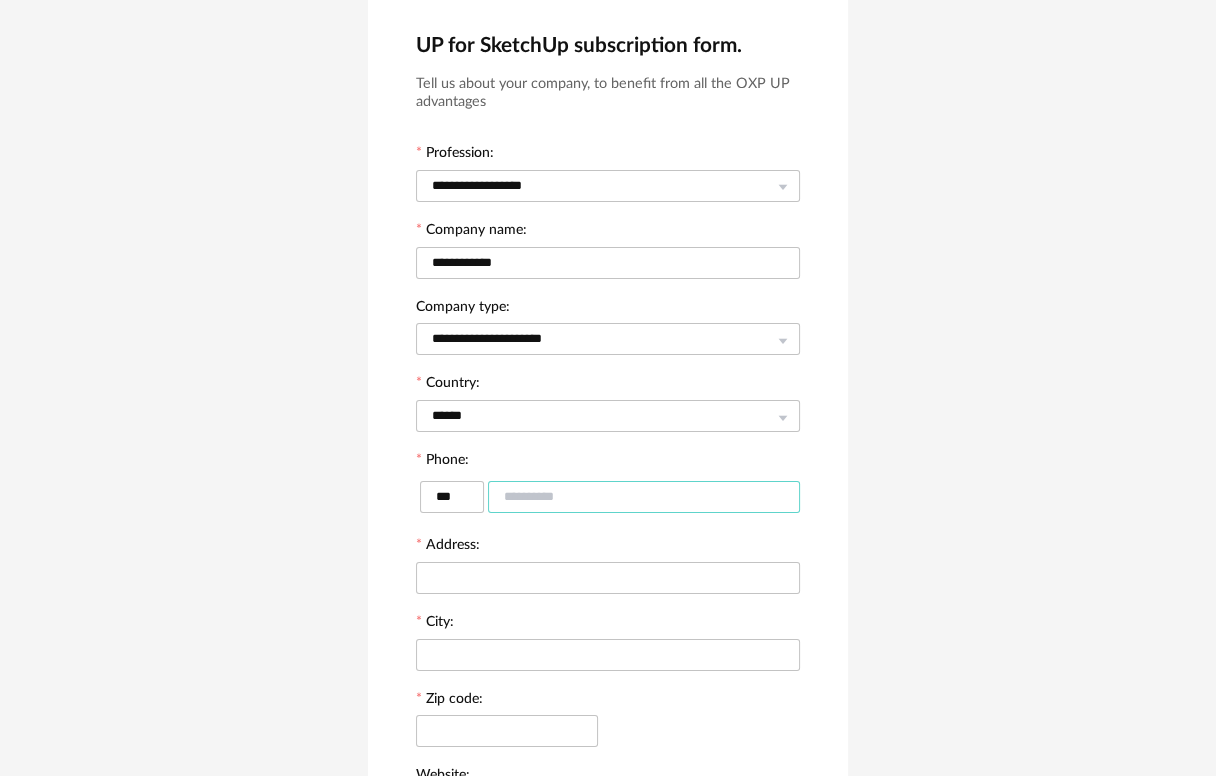 drag, startPoint x: 537, startPoint y: 495, endPoint x: 610, endPoint y: 503, distance: 73.43705 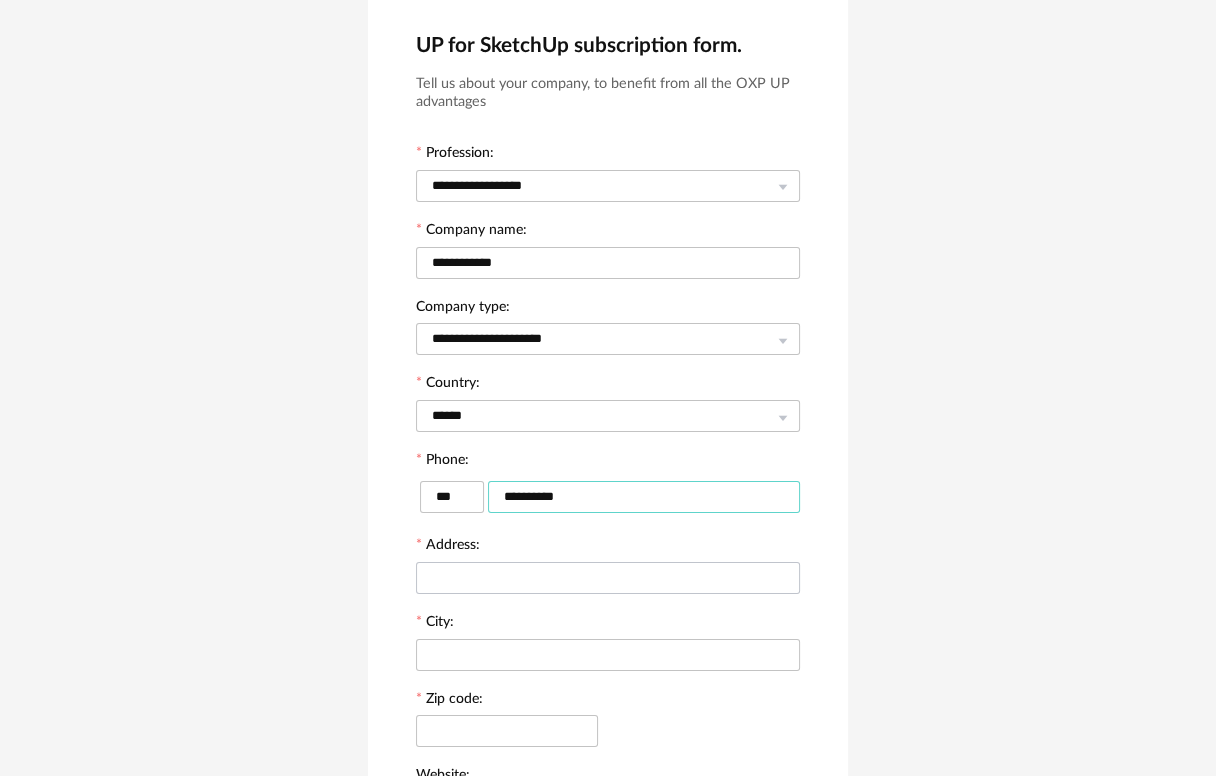 type on "**********" 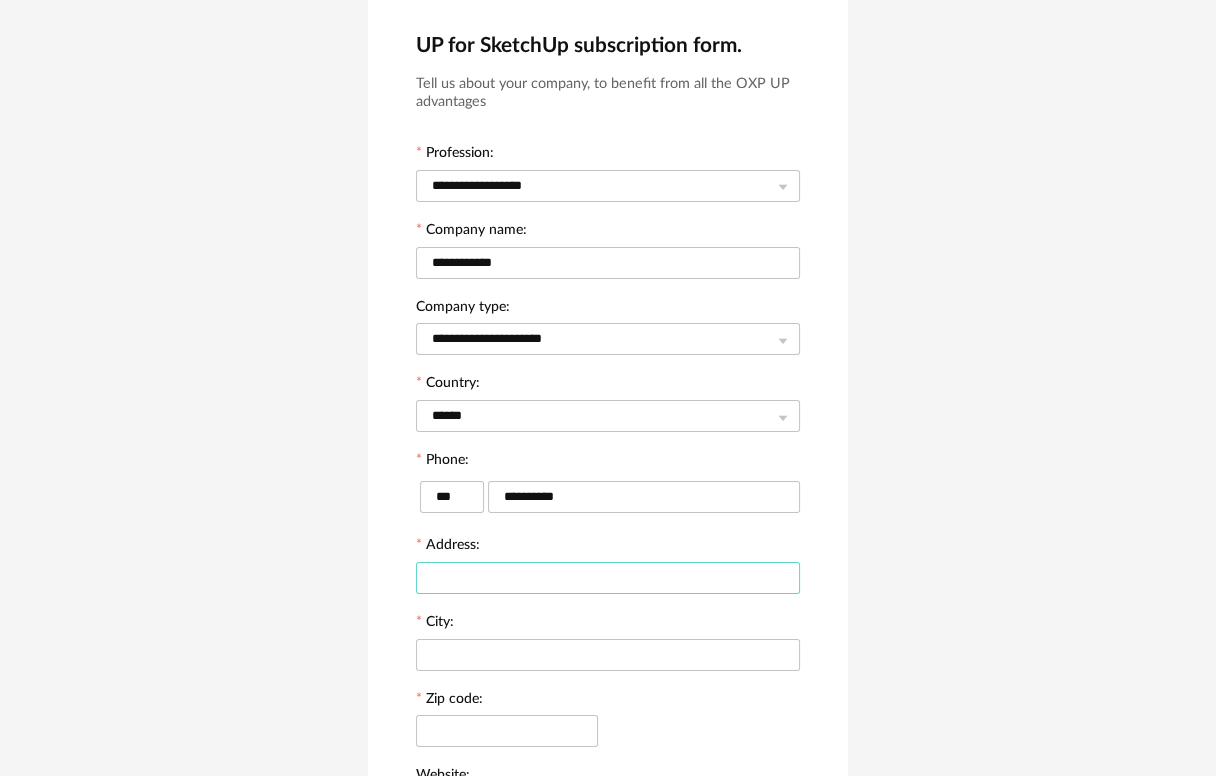 click at bounding box center (608, 578) 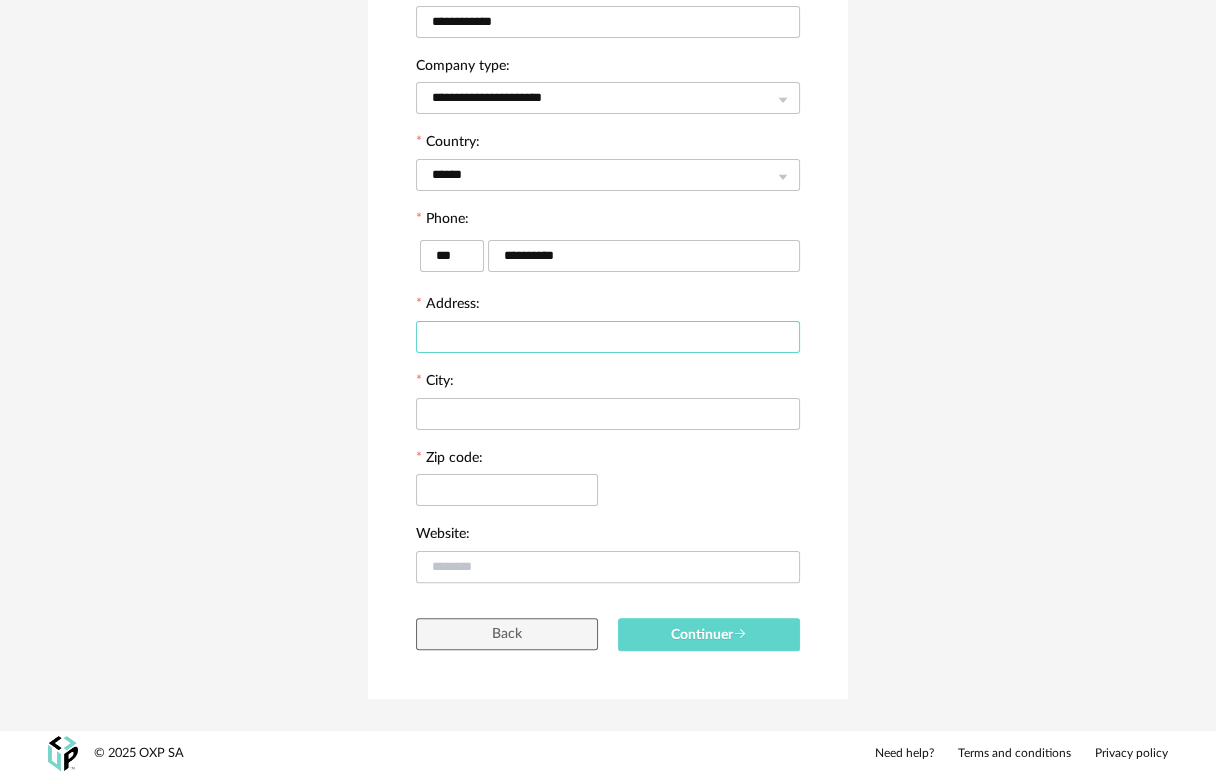 scroll, scrollTop: 345, scrollLeft: 0, axis: vertical 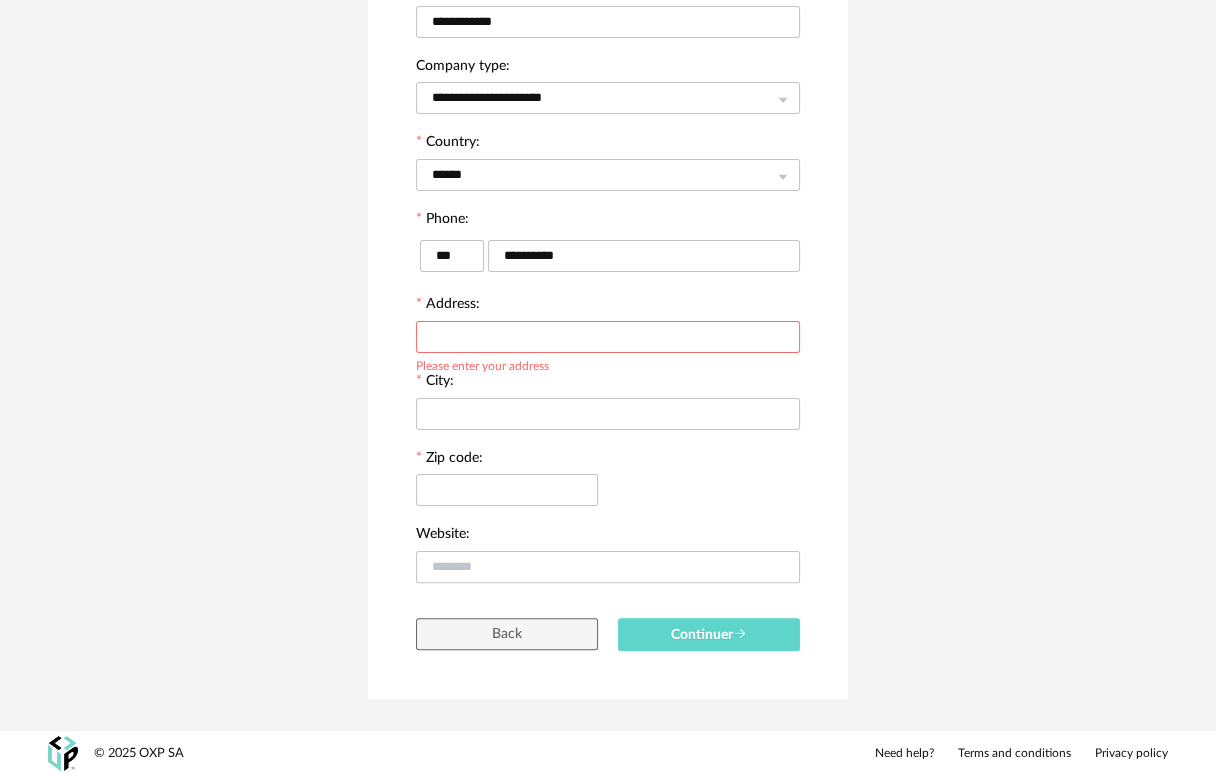 paste on "**********" 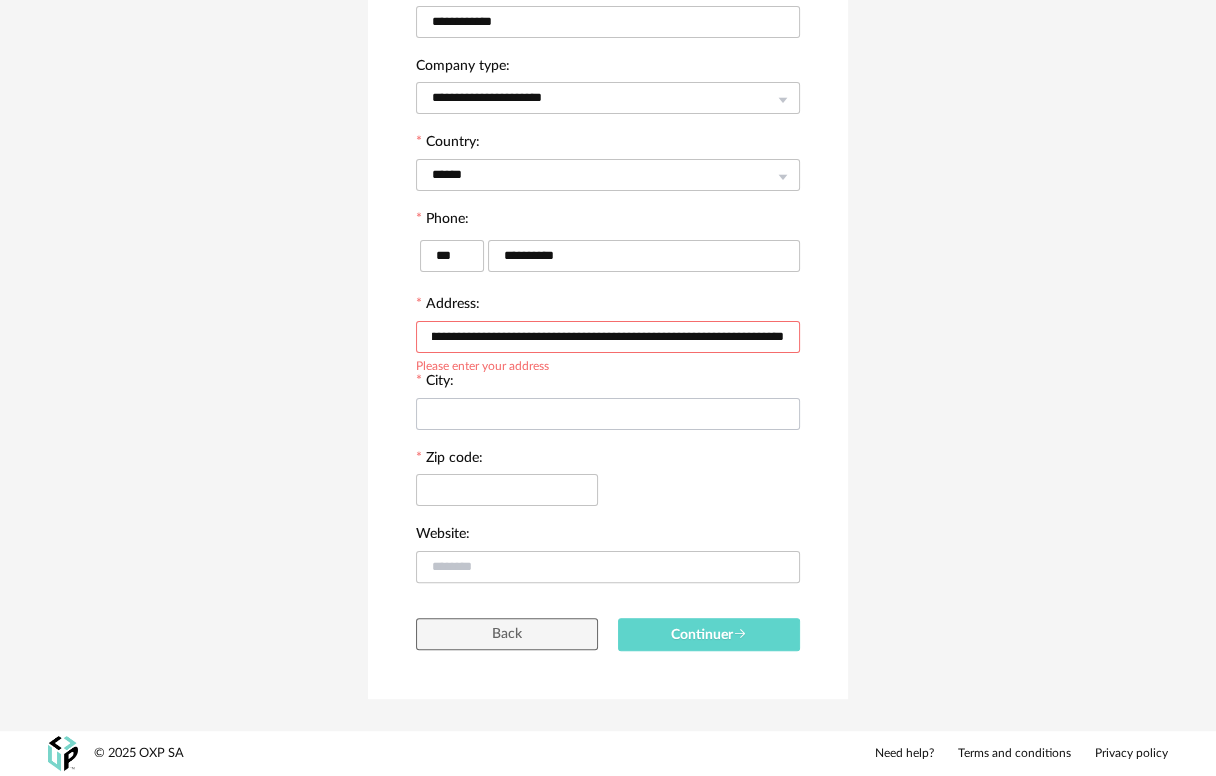 scroll, scrollTop: 0, scrollLeft: 260, axis: horizontal 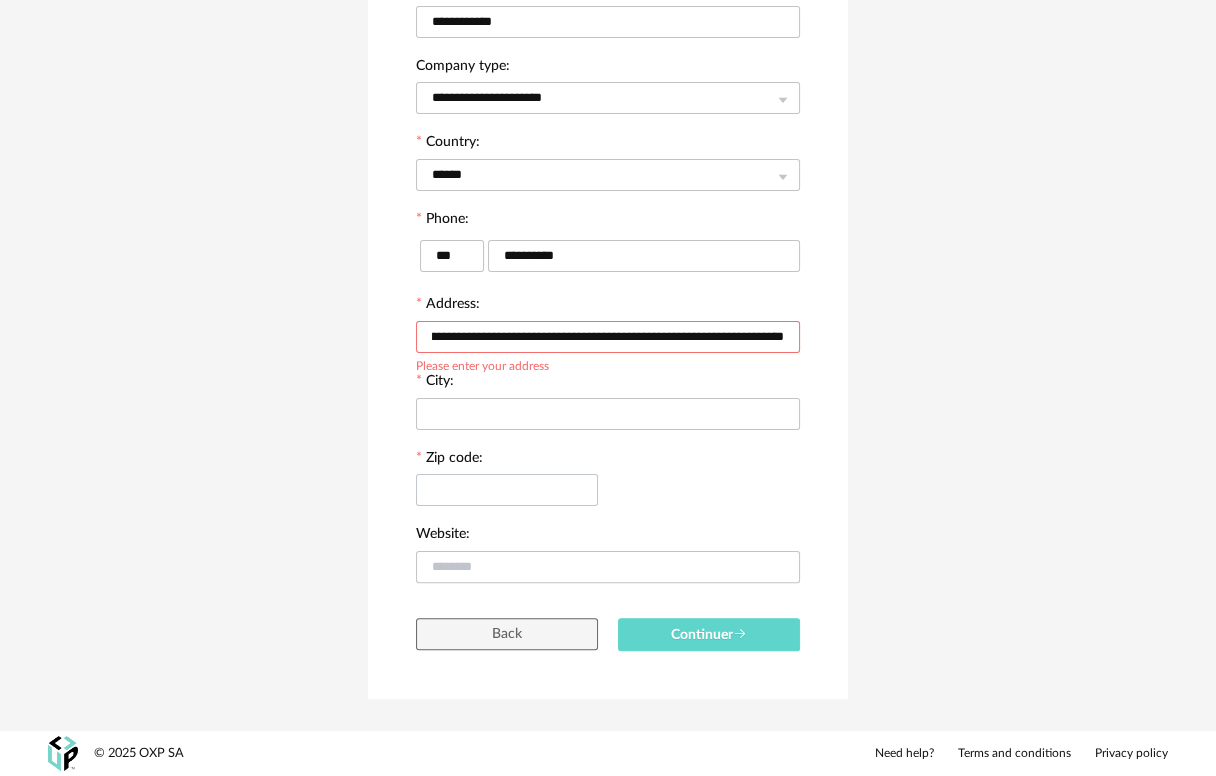 type on "**********" 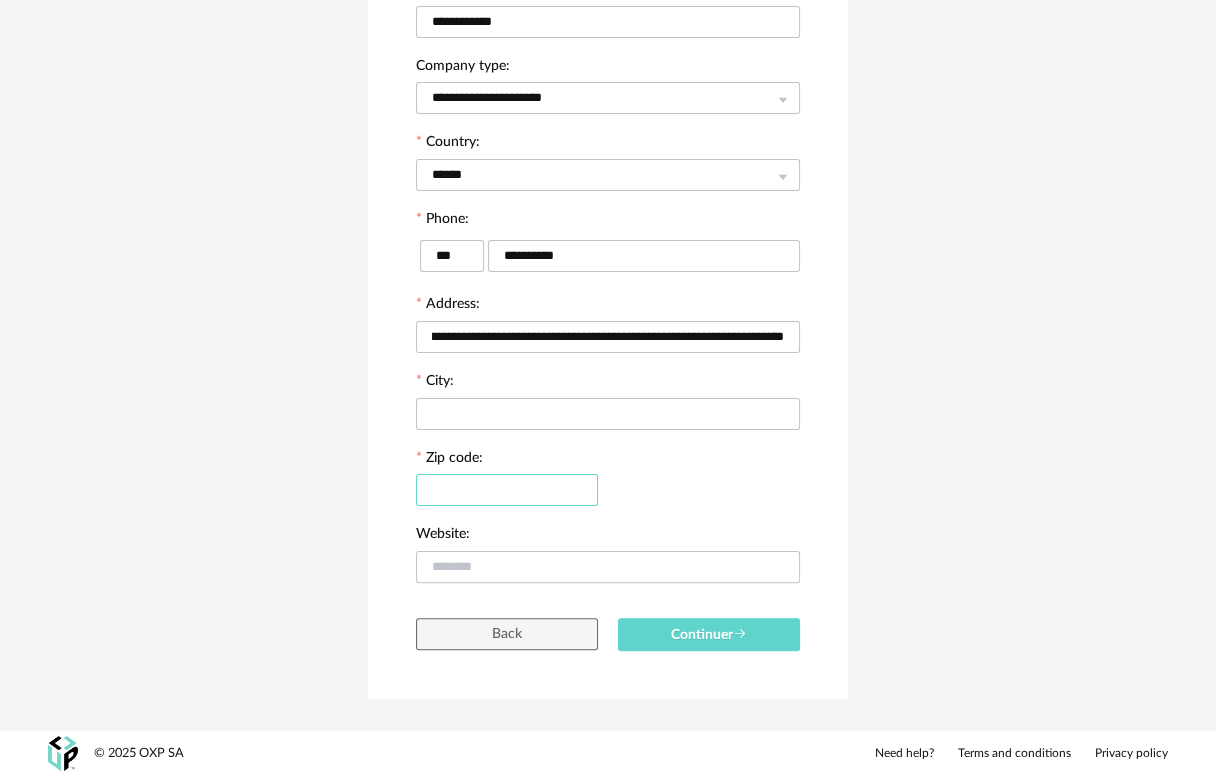 click at bounding box center (507, 490) 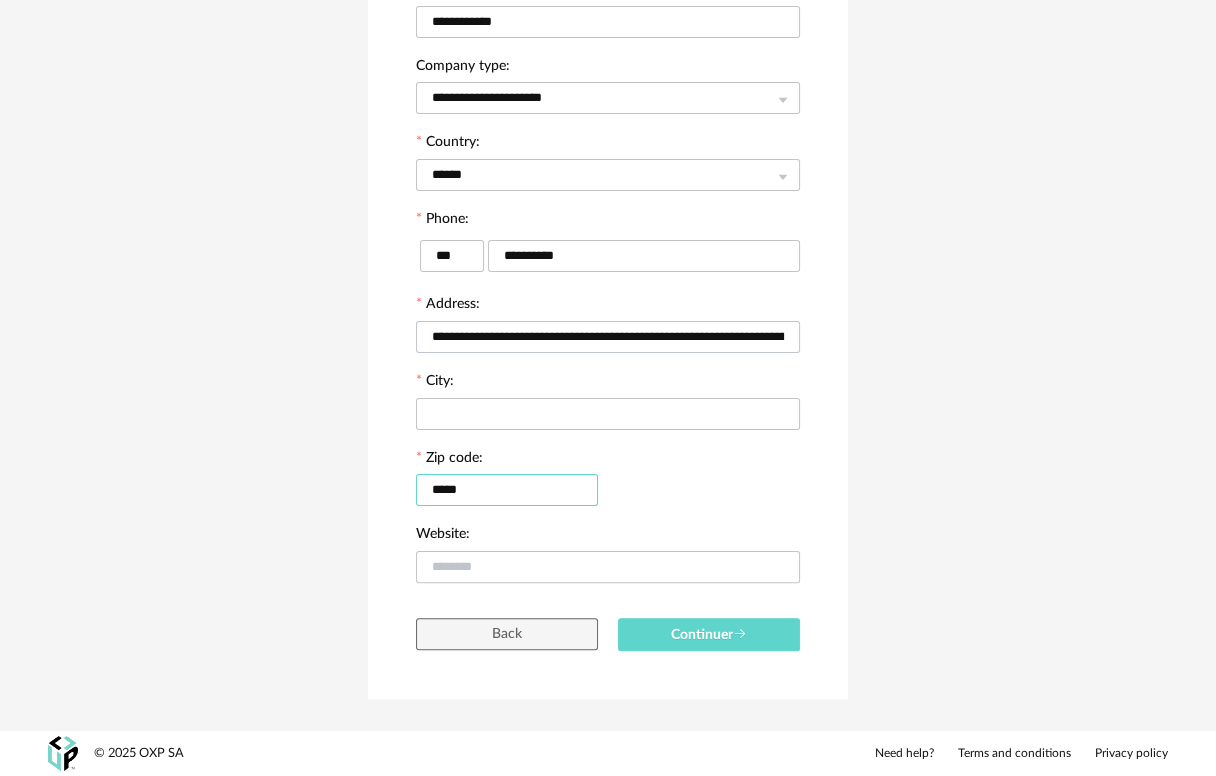 type on "*****" 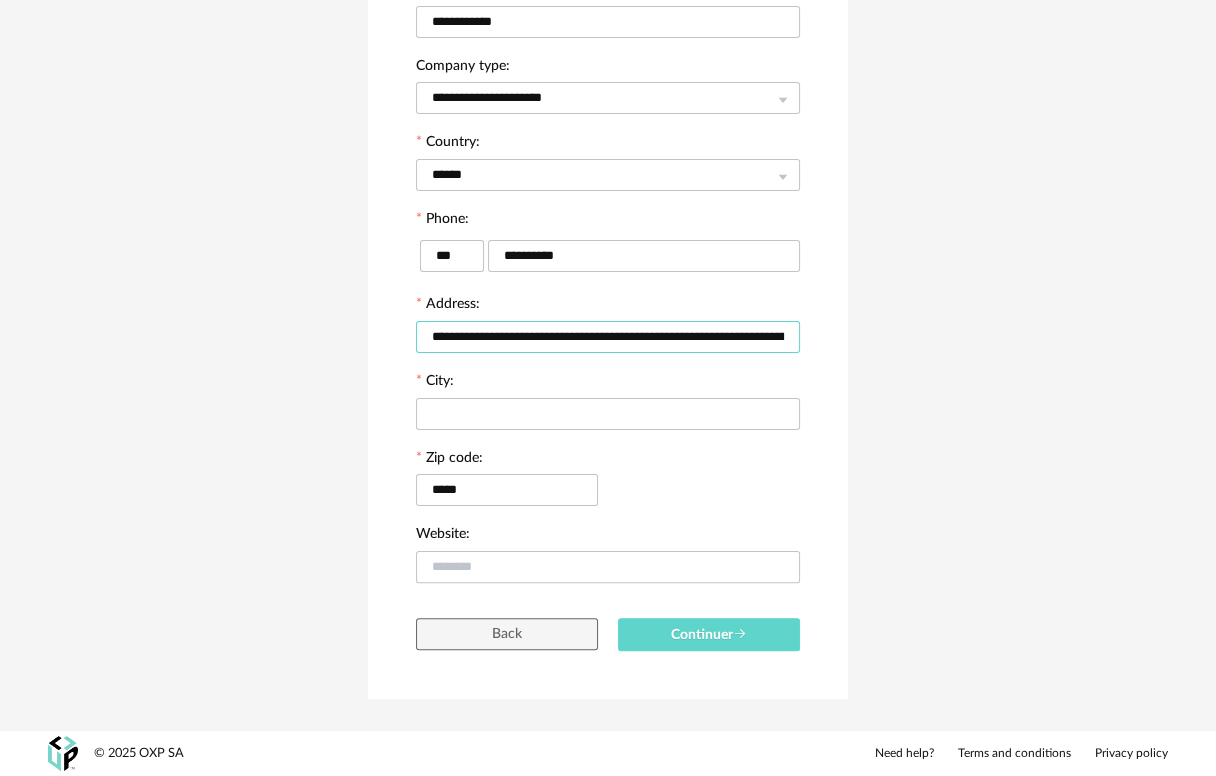 click on "**********" at bounding box center [608, 337] 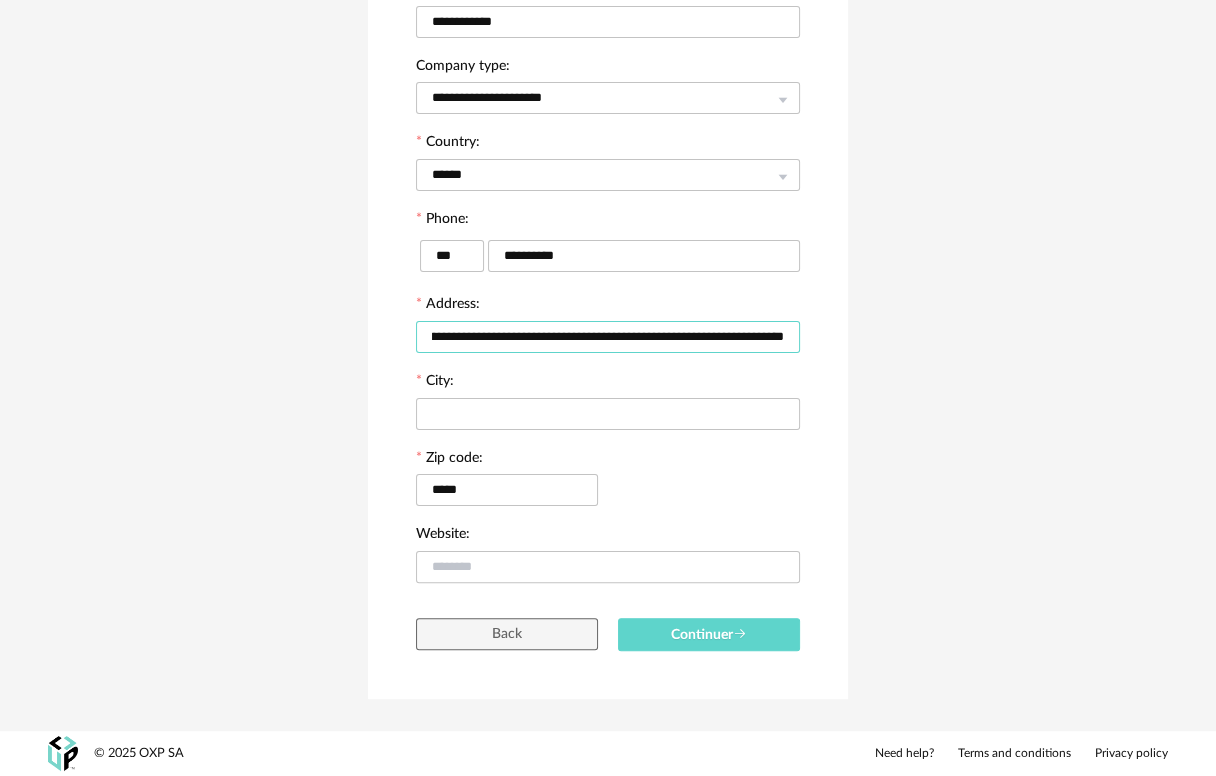 scroll, scrollTop: 0, scrollLeft: 163, axis: horizontal 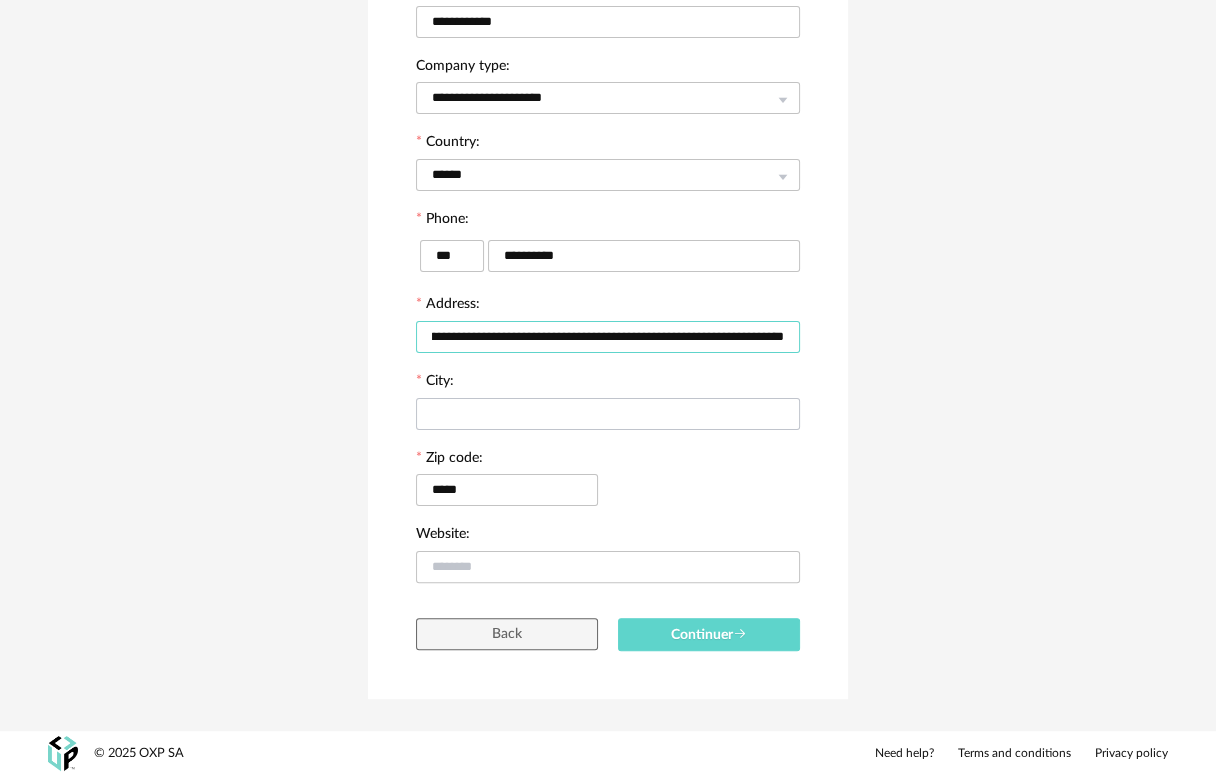 type on "**********" 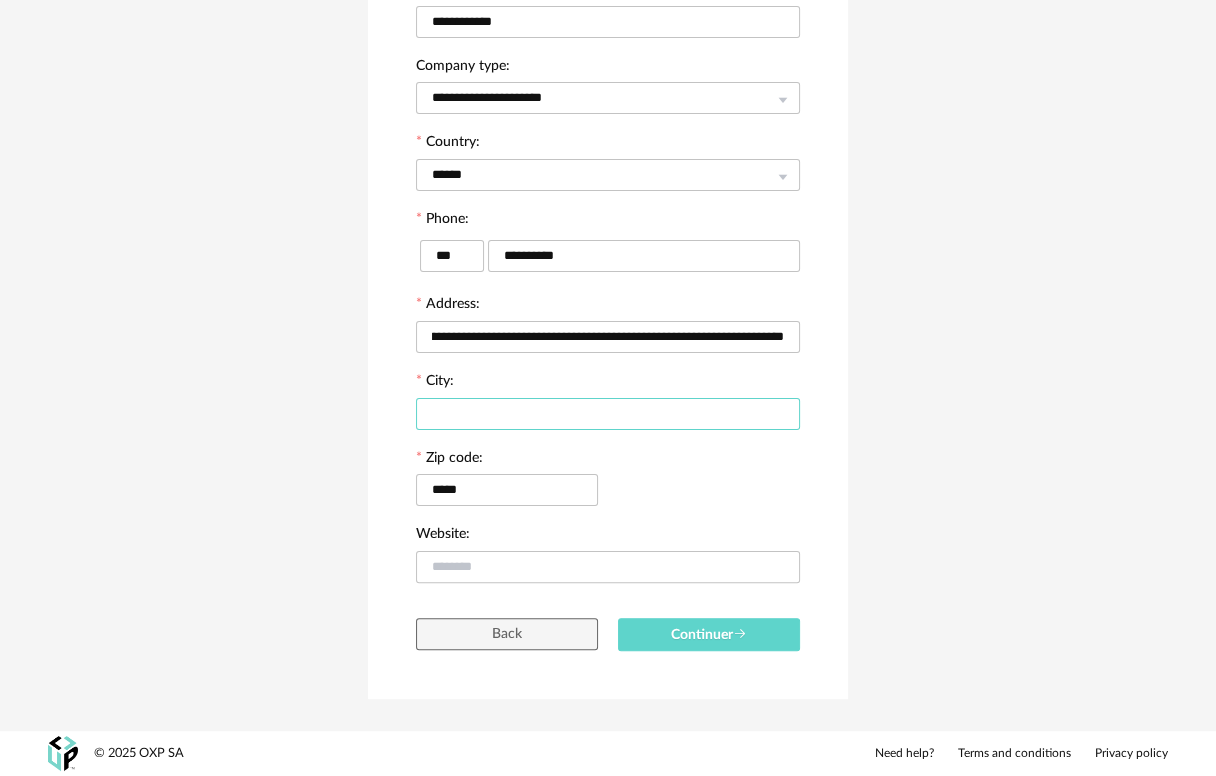click at bounding box center [608, 414] 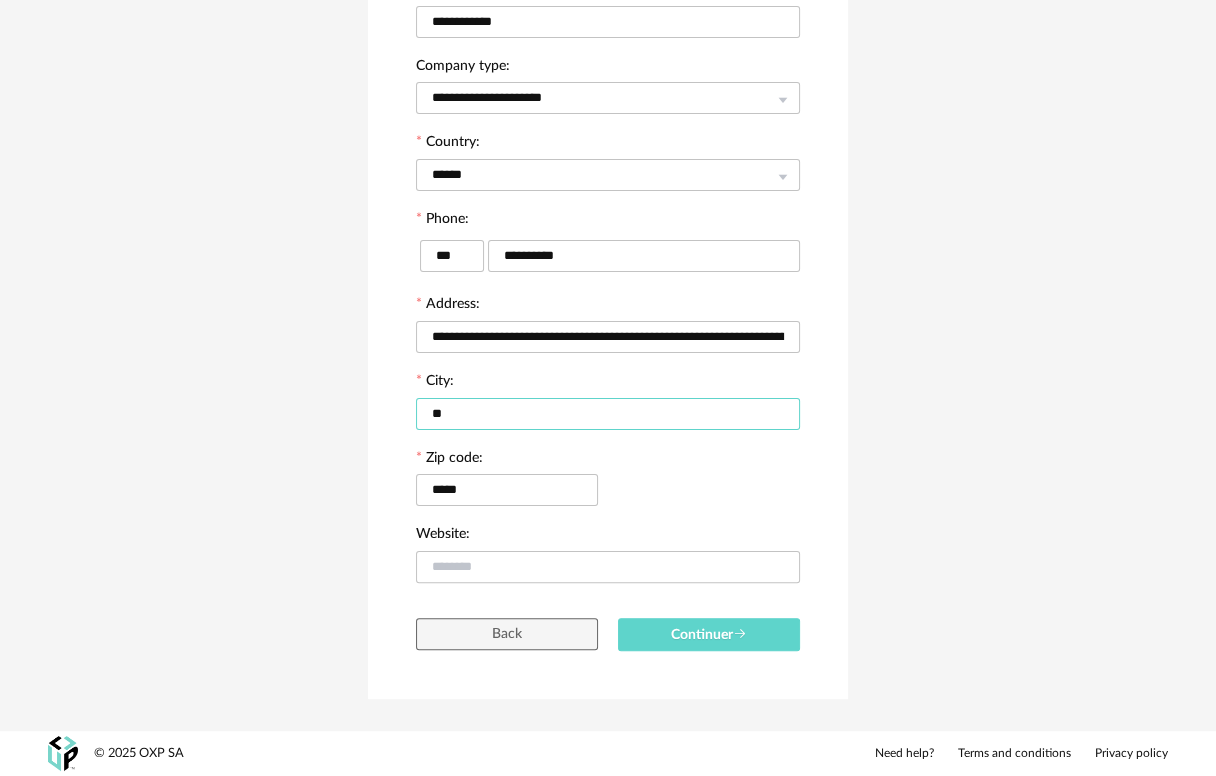 type on "*" 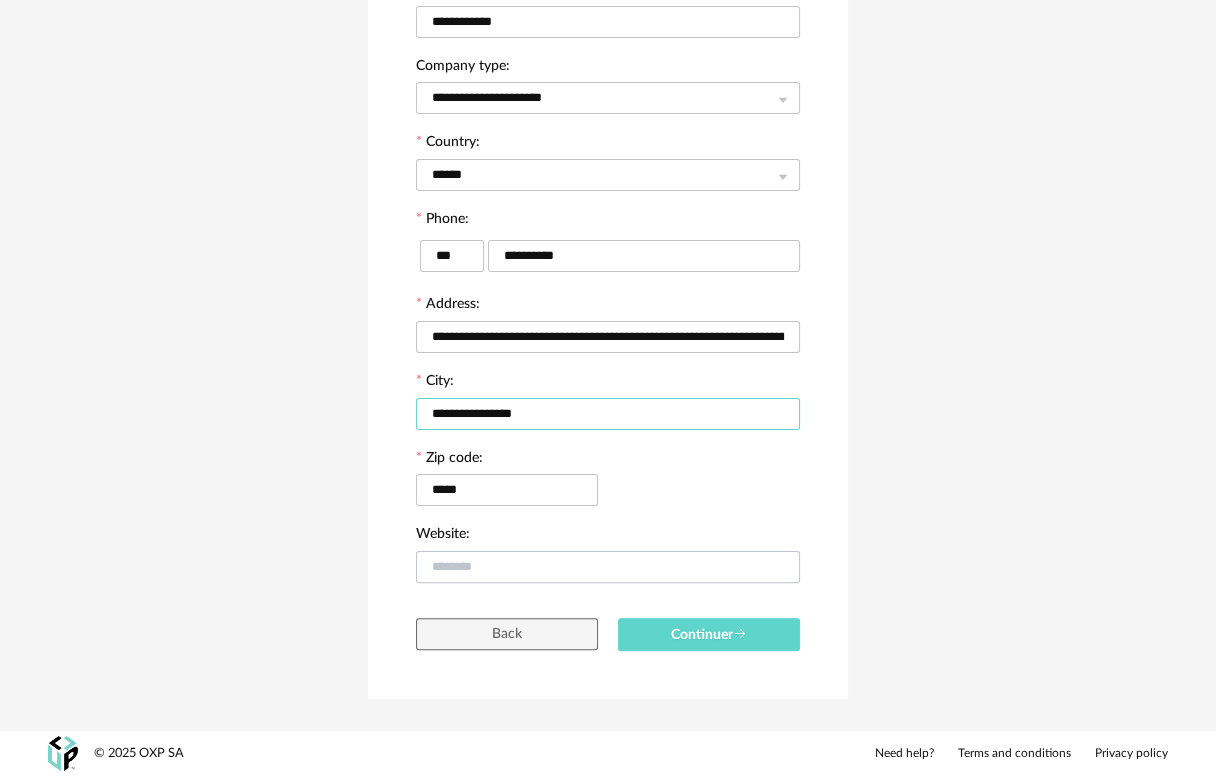 type on "**********" 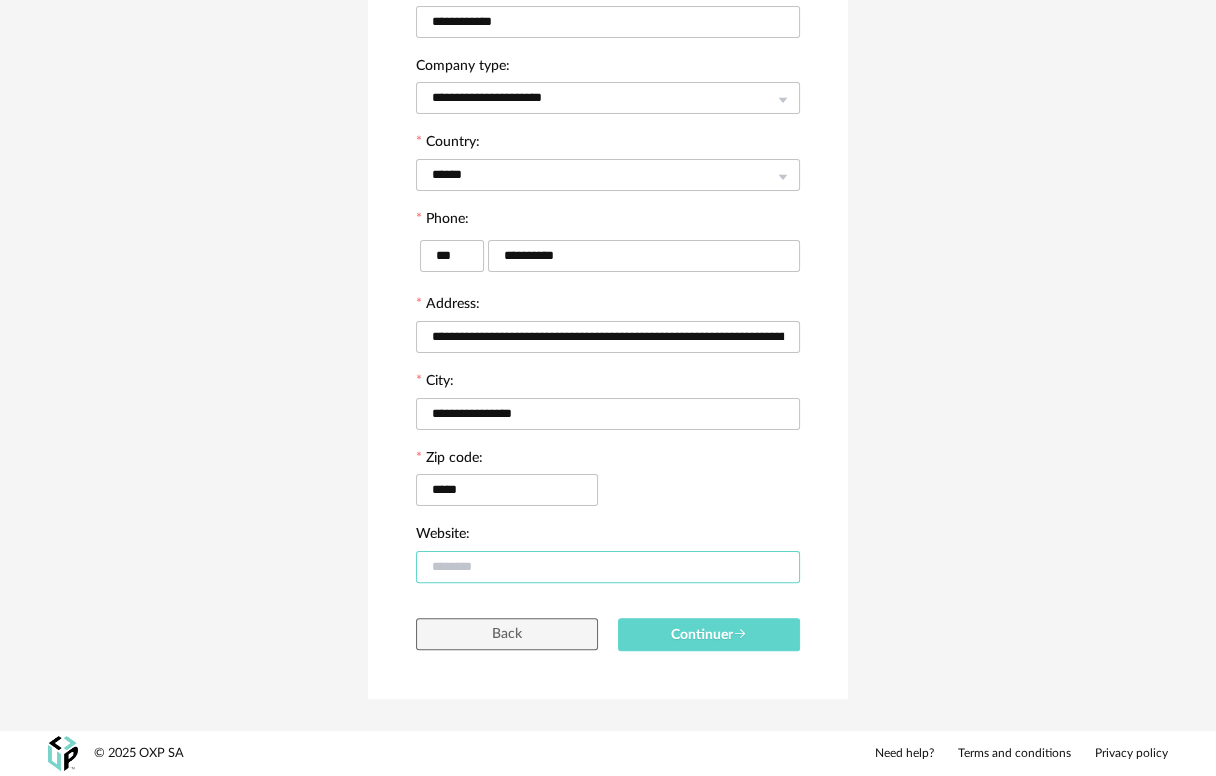 click at bounding box center [608, 567] 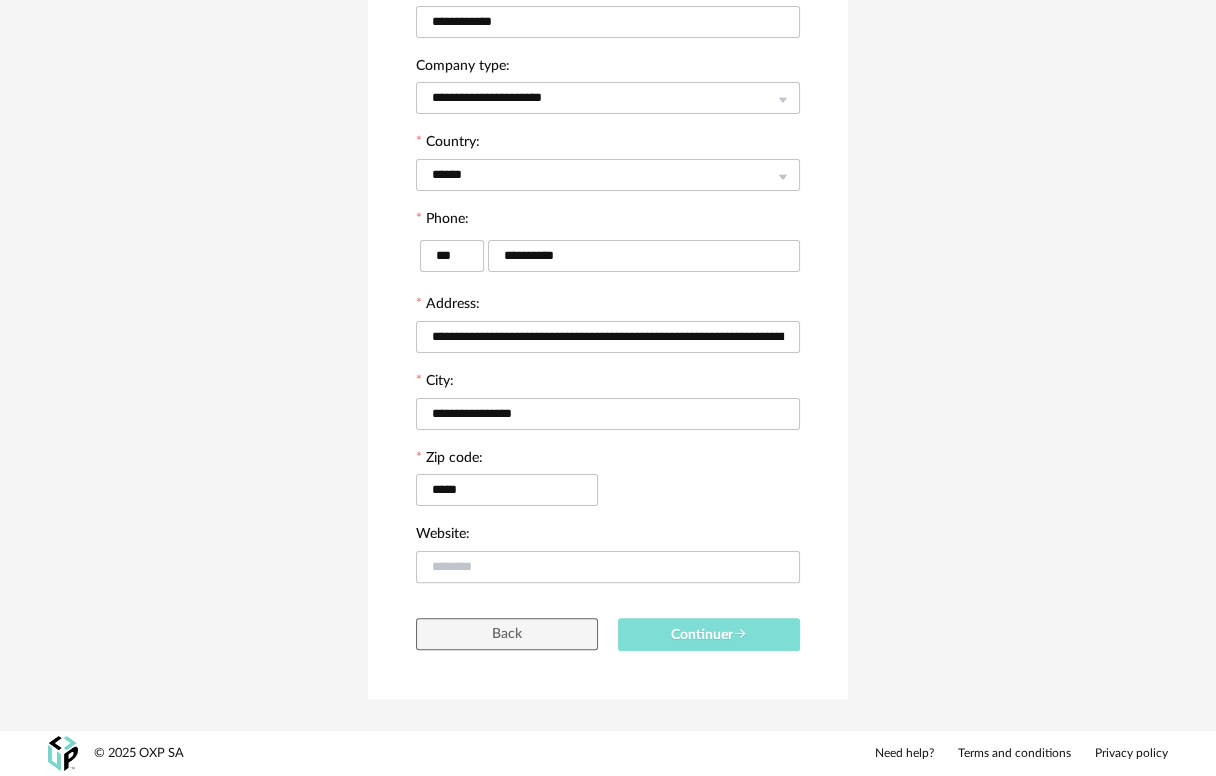 click on "Continuer" at bounding box center [709, 634] 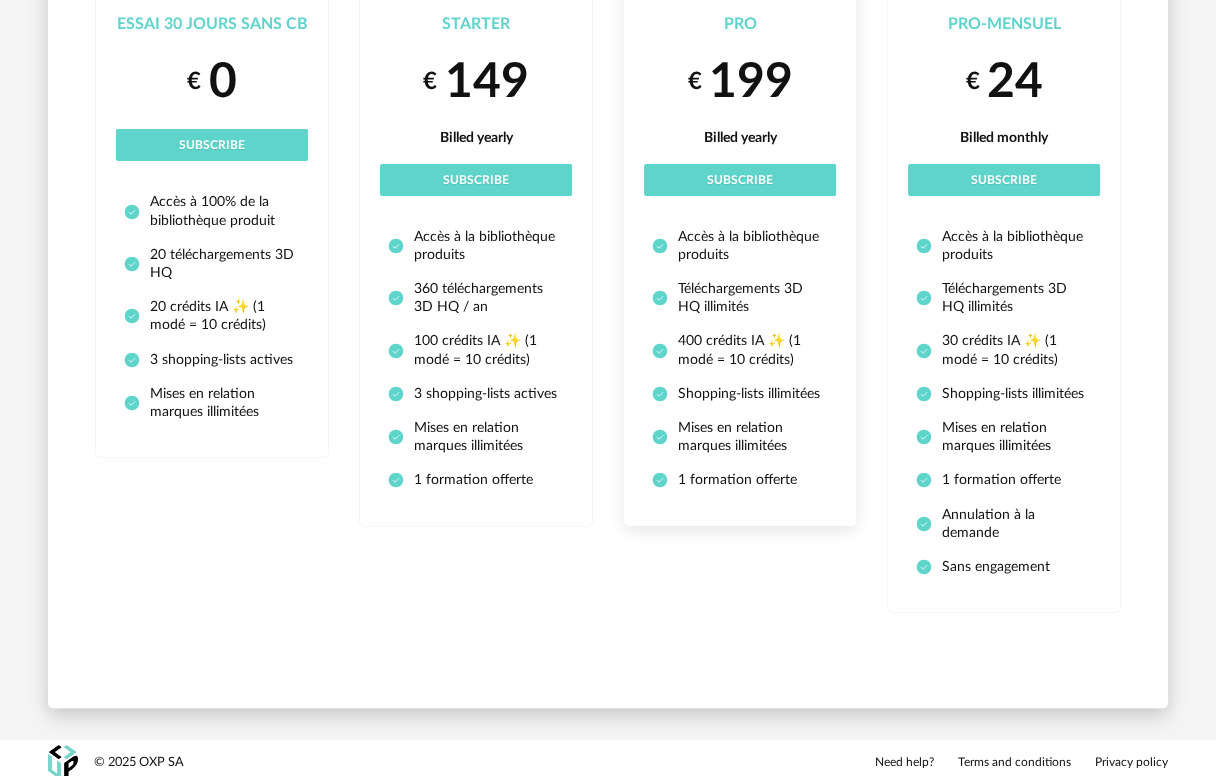 scroll, scrollTop: 288, scrollLeft: 0, axis: vertical 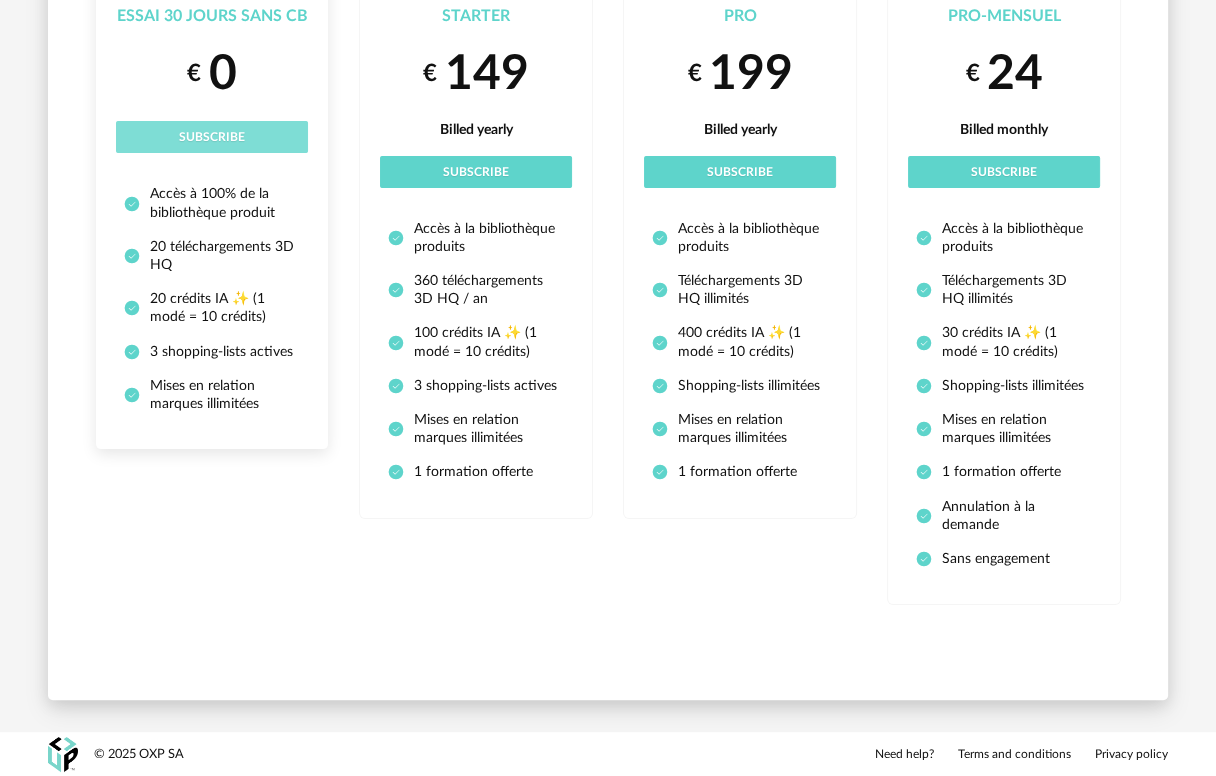 click on "Subscribe" at bounding box center (212, 137) 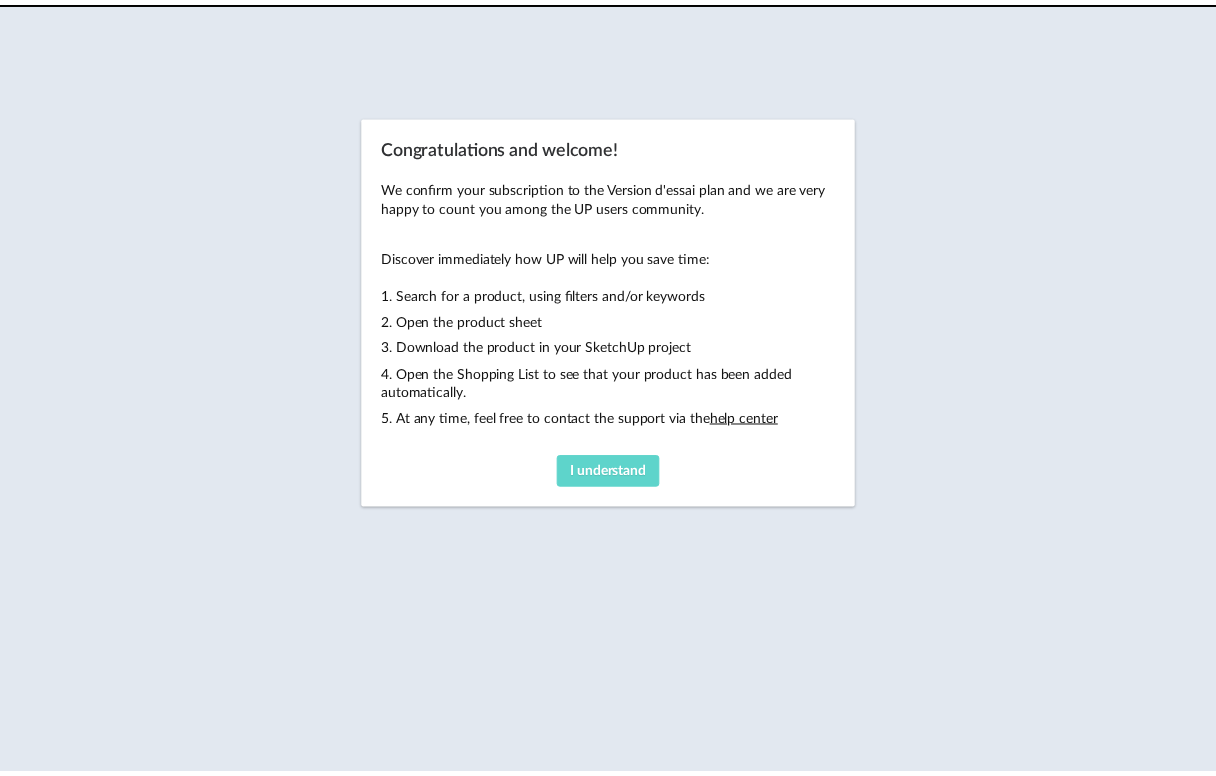 scroll, scrollTop: 0, scrollLeft: 0, axis: both 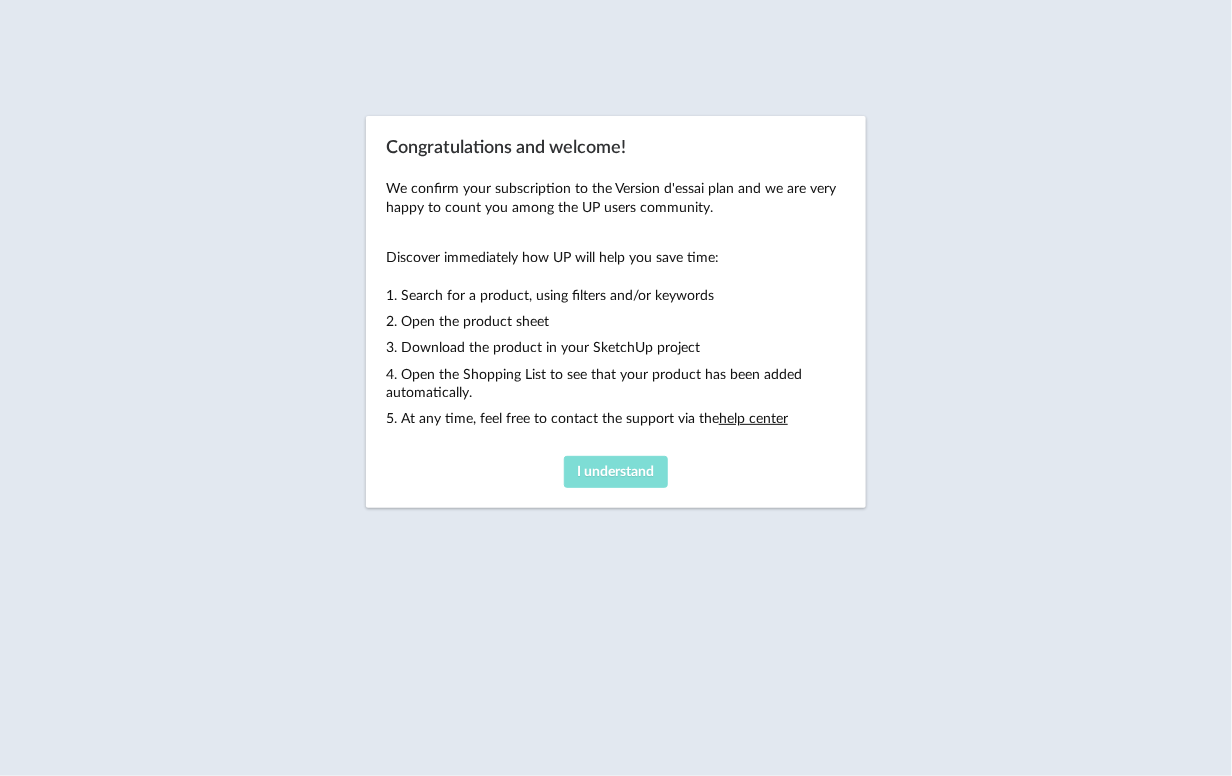 click on "I understand" at bounding box center [616, 472] 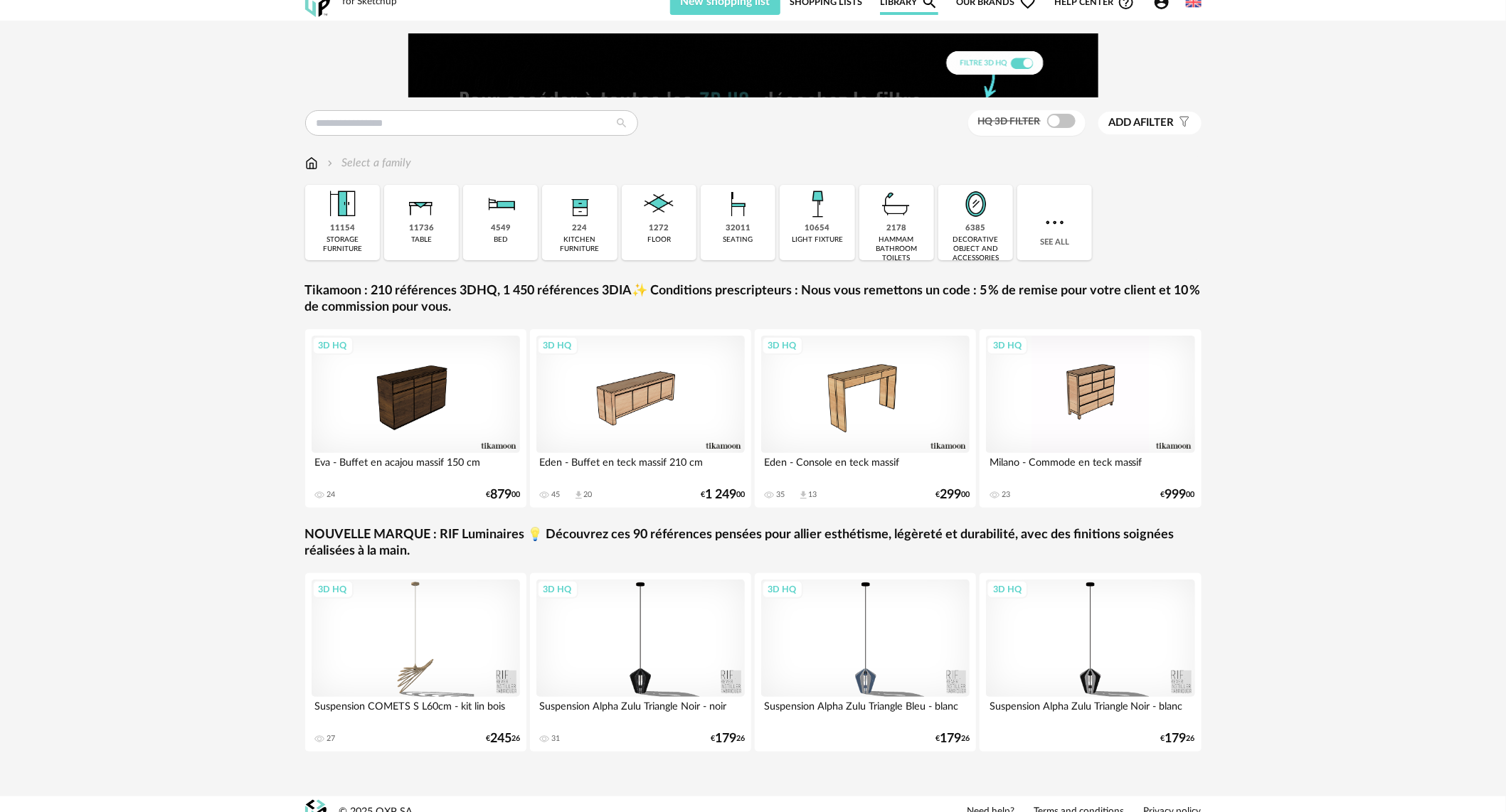 scroll, scrollTop: 0, scrollLeft: 0, axis: both 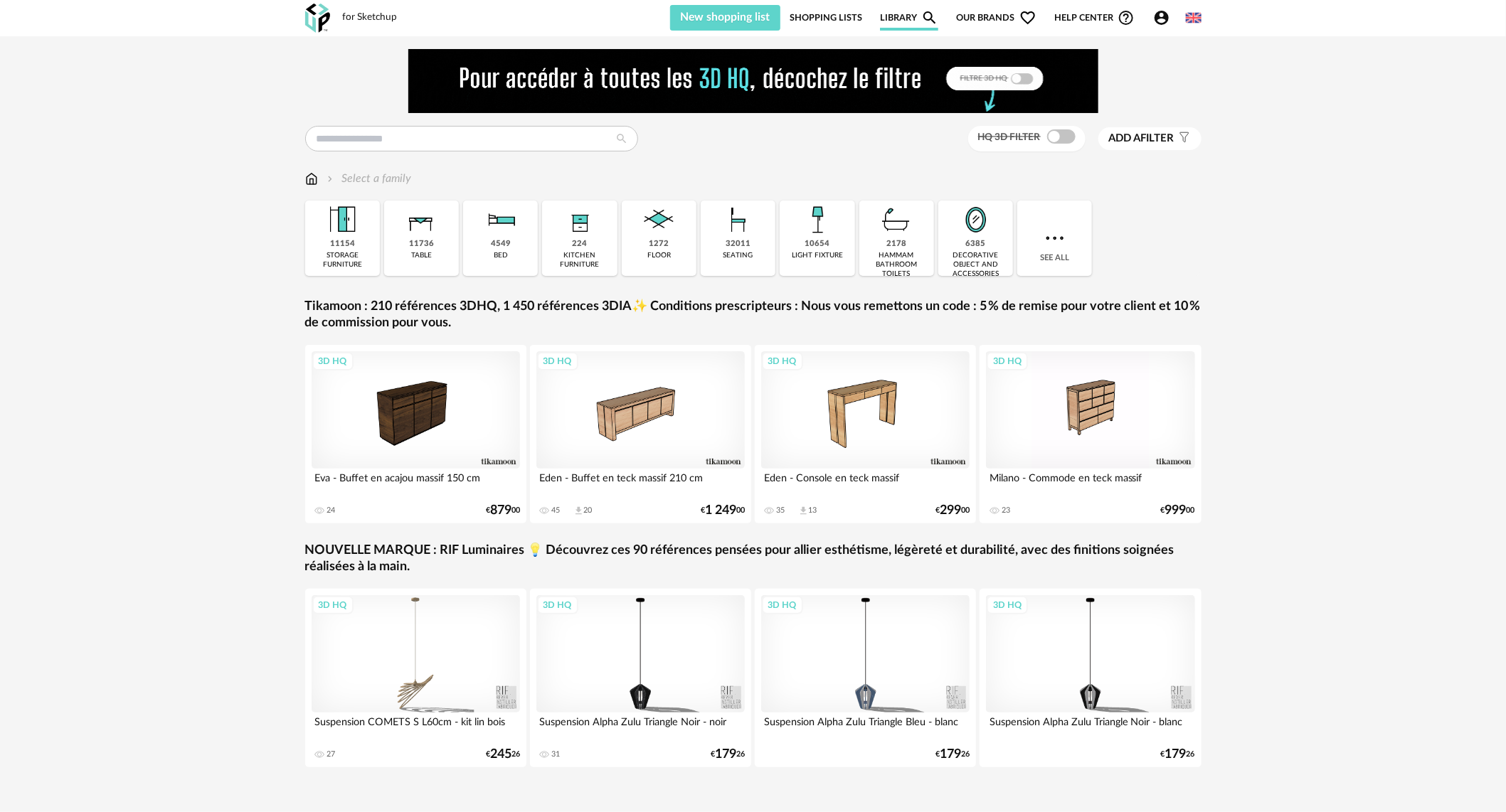 click on "Add a  filter" at bounding box center [1142, 139] 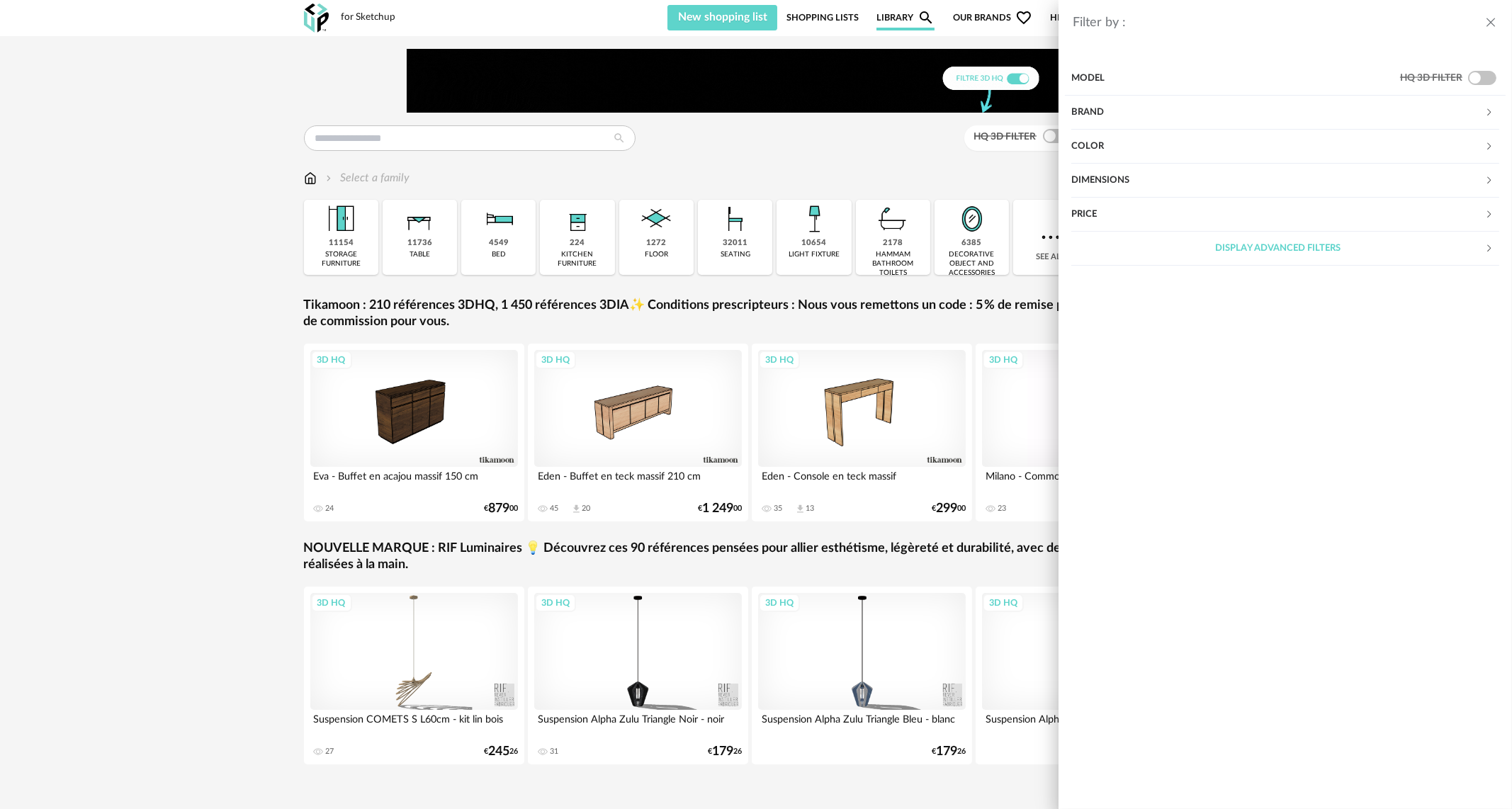 click on "Price" at bounding box center (1277, 215) 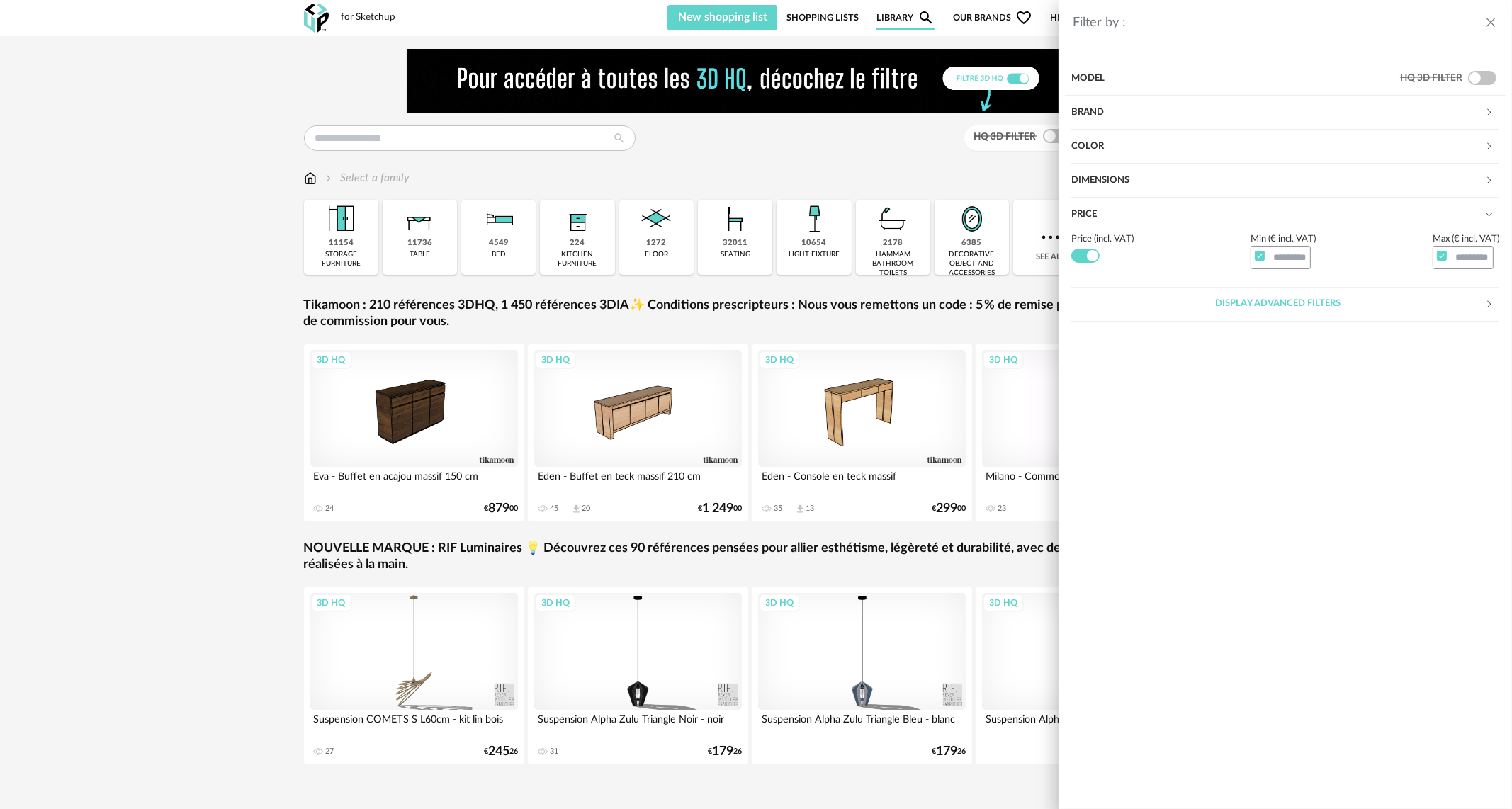 click on "Display advanced filters" at bounding box center [1277, 304] 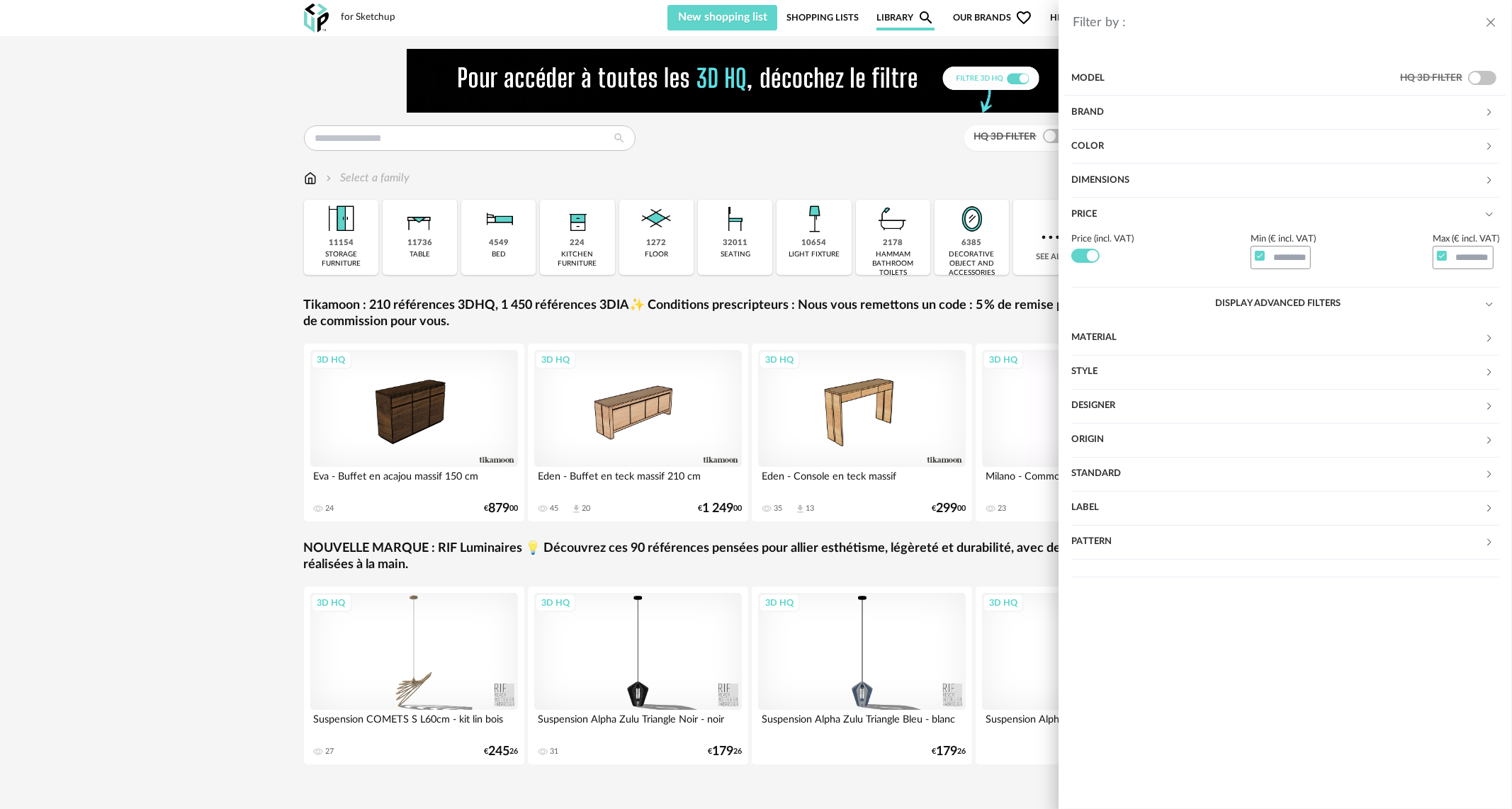 click at bounding box center [1085, 256] 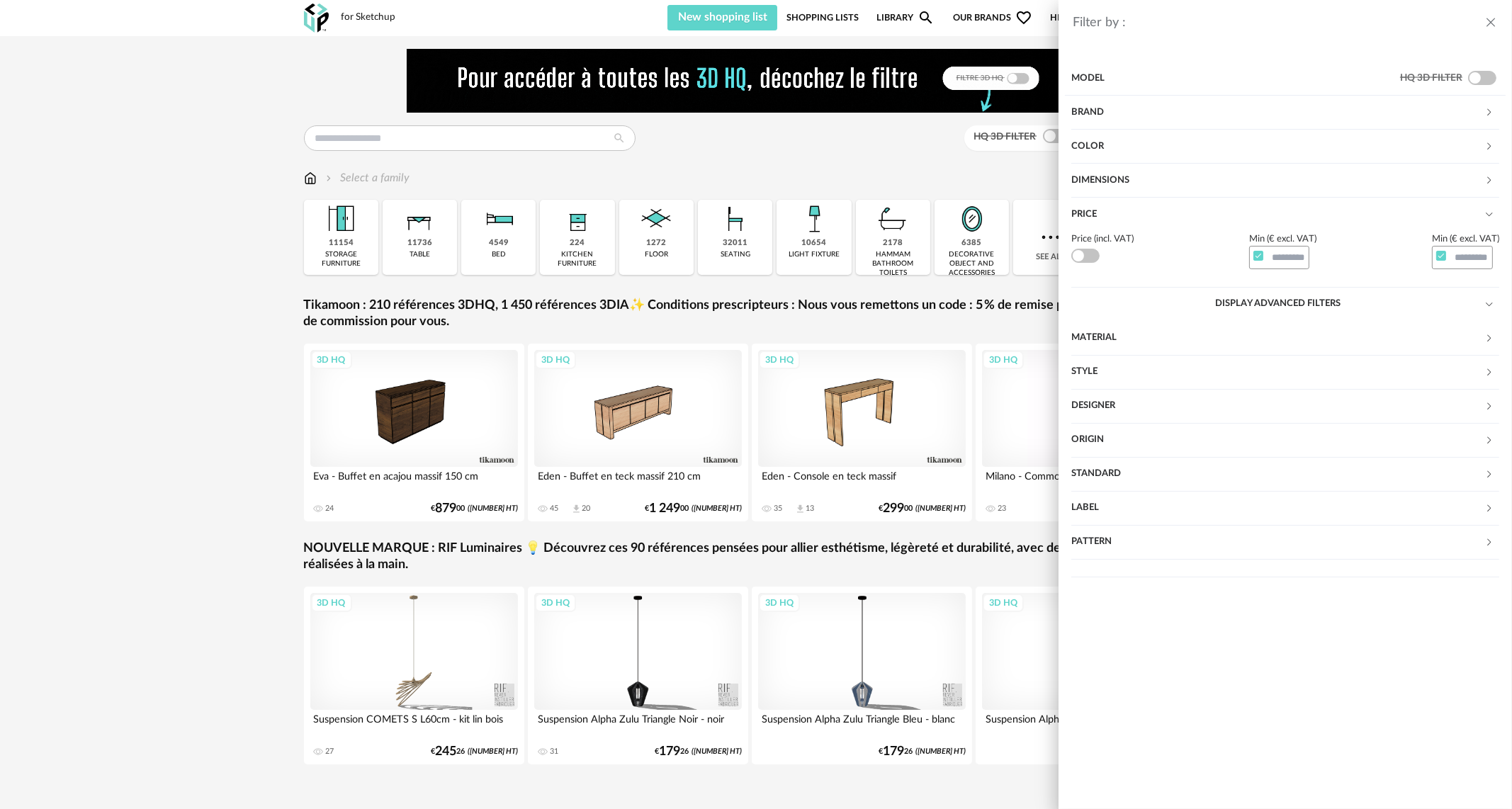 click at bounding box center (1085, 256) 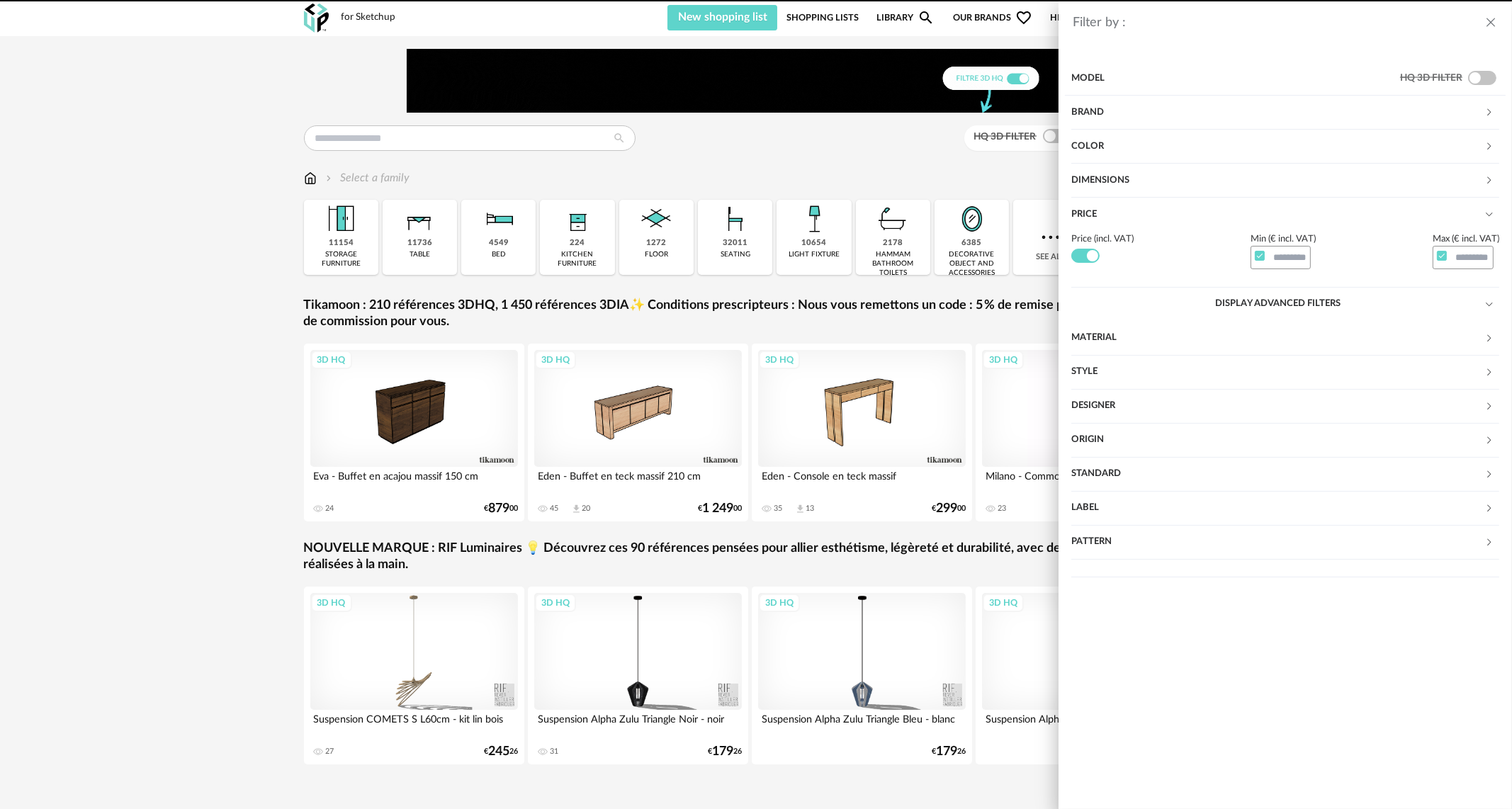 click at bounding box center [1085, 256] 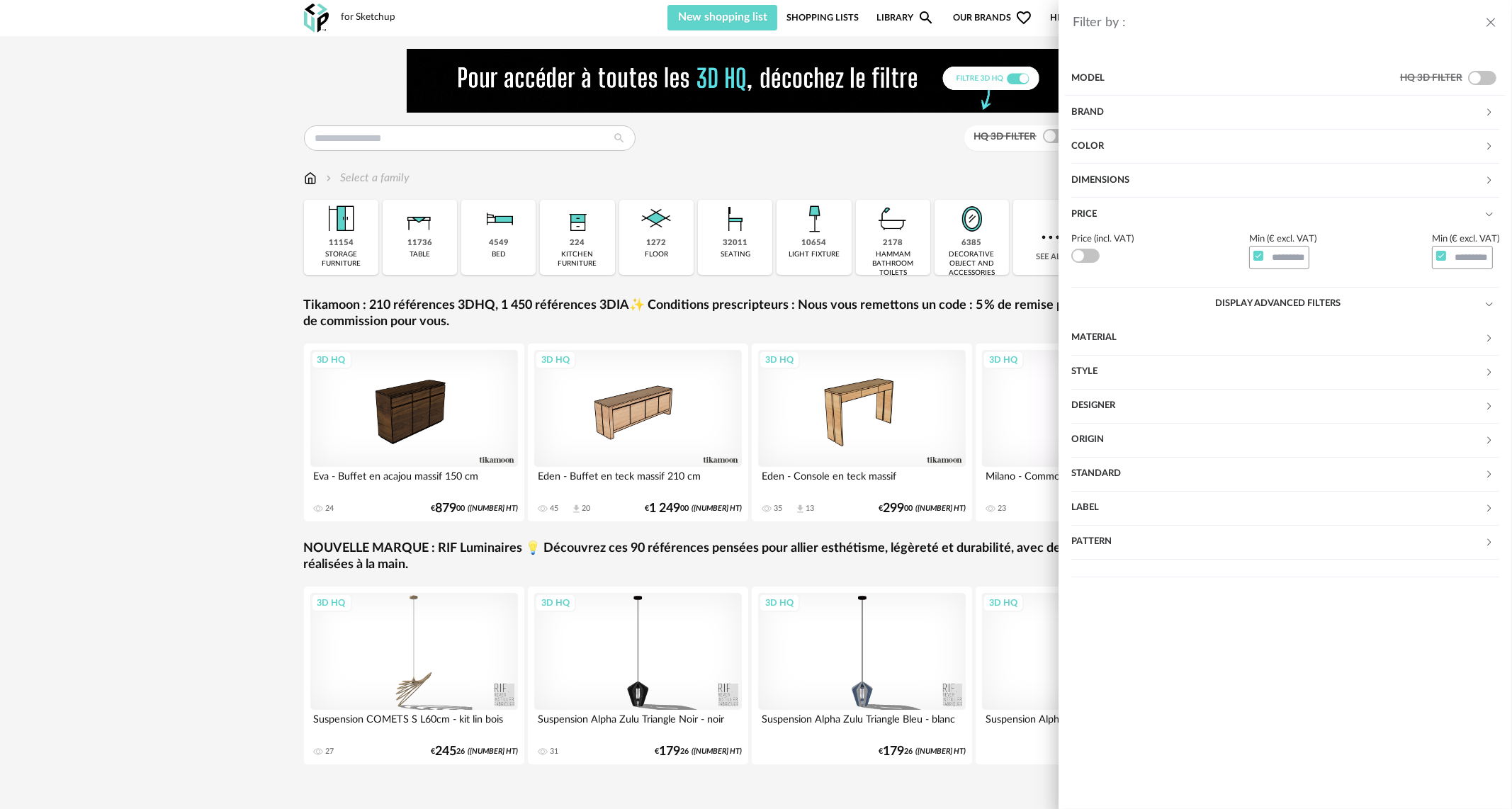 click at bounding box center (1085, 256) 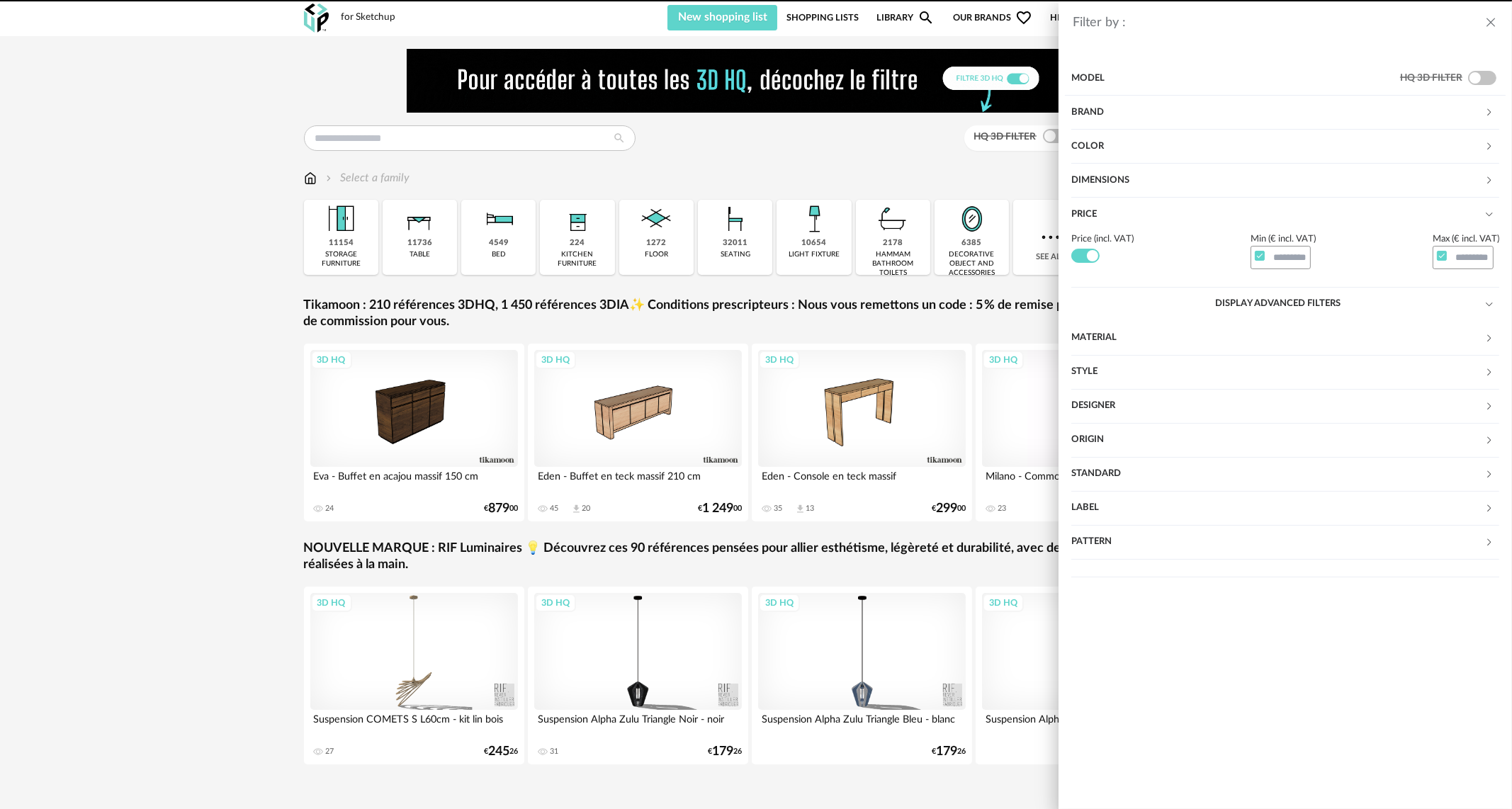 click on "Filter by :   Model
HQ 3D filter
Brand
&tradition
101 Copenhagen
366 Concept
AMPM
AYTM
Acte DECO
Airborne Design
Alinea     Arrow Right icon
Display all brands
All brands   Close icon
Color
black
steel
beige
white
gray
brown
yellow
orange
red
pink
purple
blue
green
transparent
silver
gold - brass
wood
multicolor
Dimensions
Height    *** 0% 10% 20% 30% 40% 50% 60% 70% 80% 90% 100%     **" at bounding box center (756, 404) 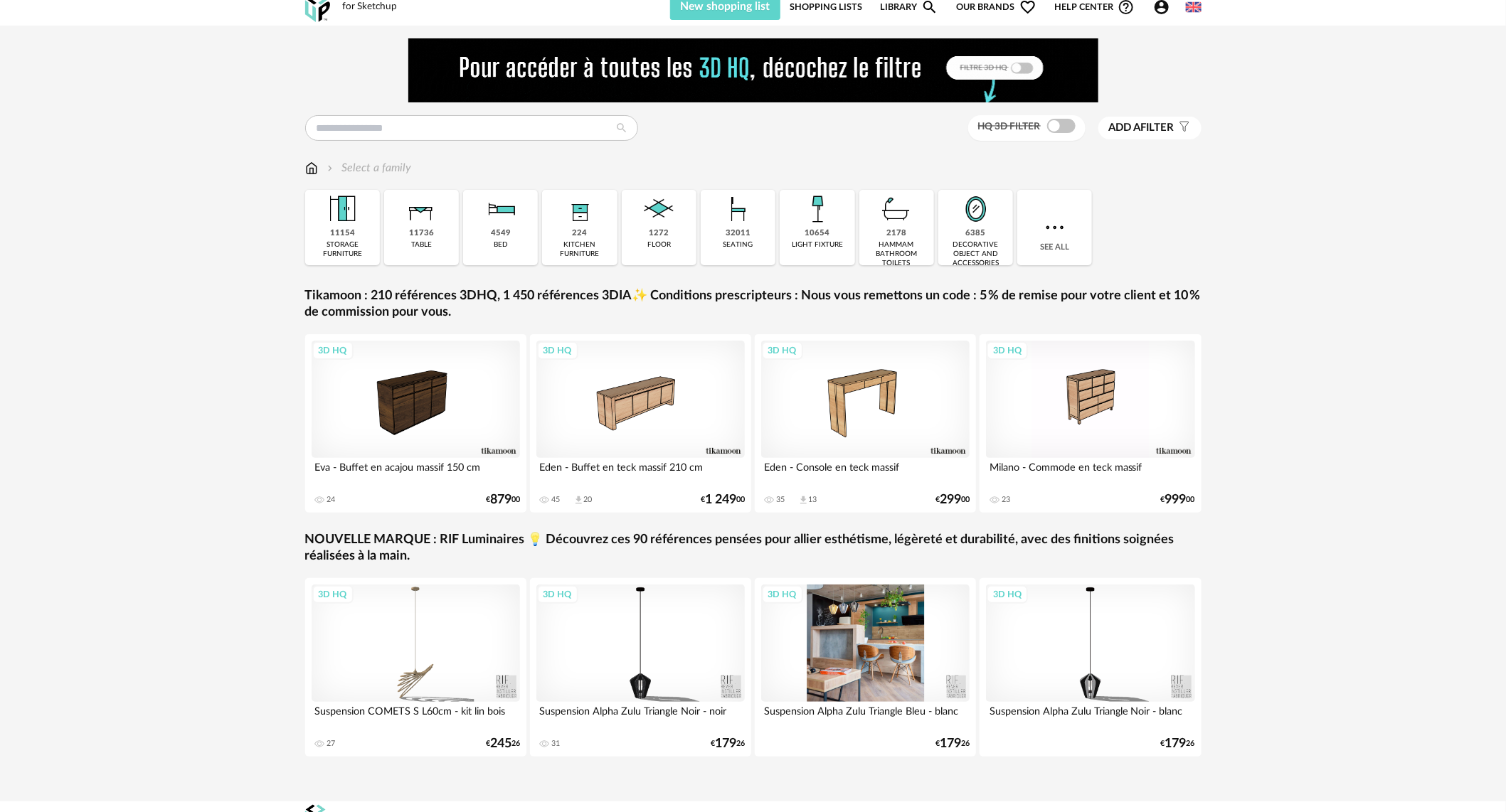 scroll, scrollTop: 0, scrollLeft: 0, axis: both 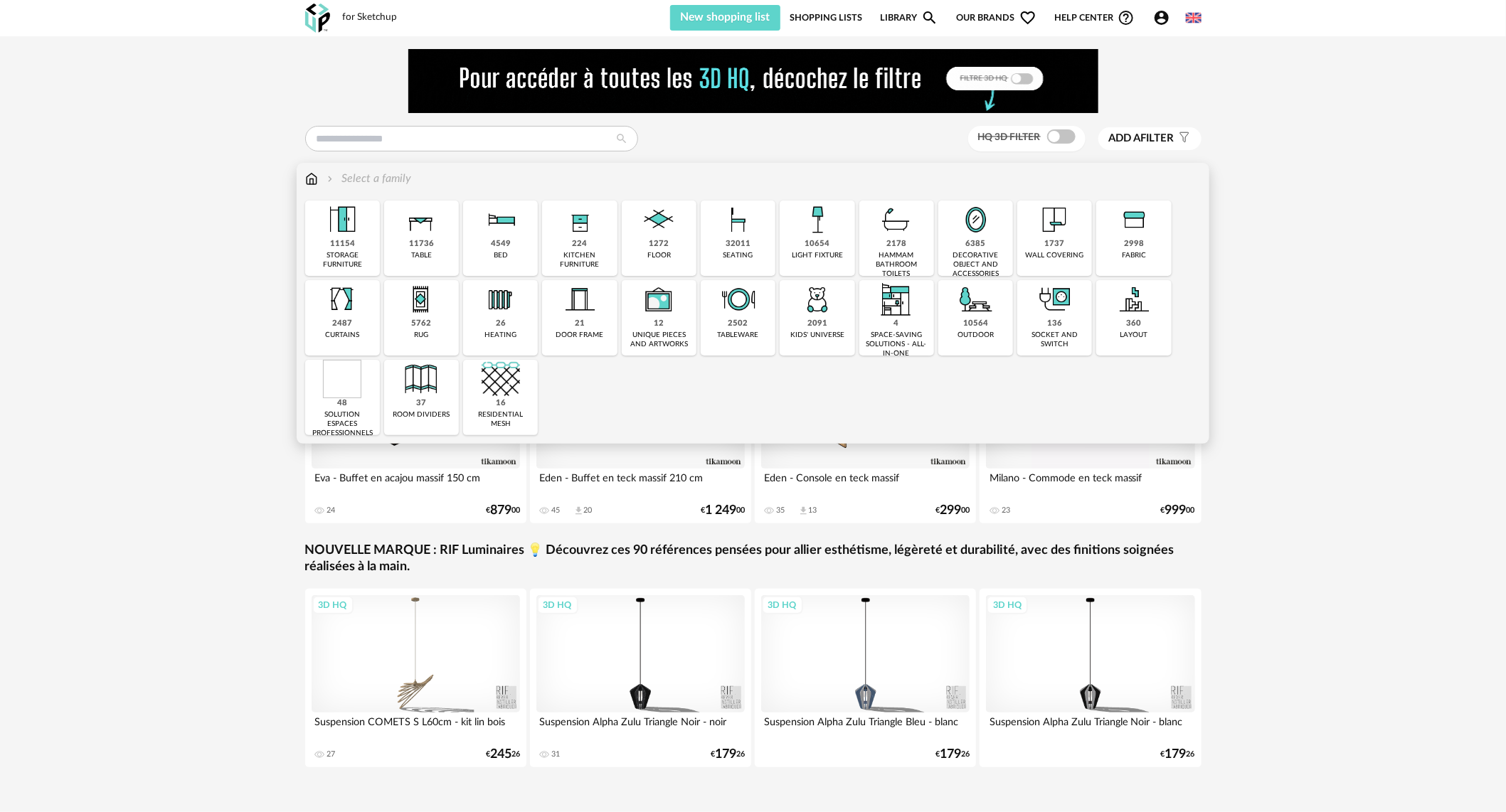 click at bounding box center [421, 220] 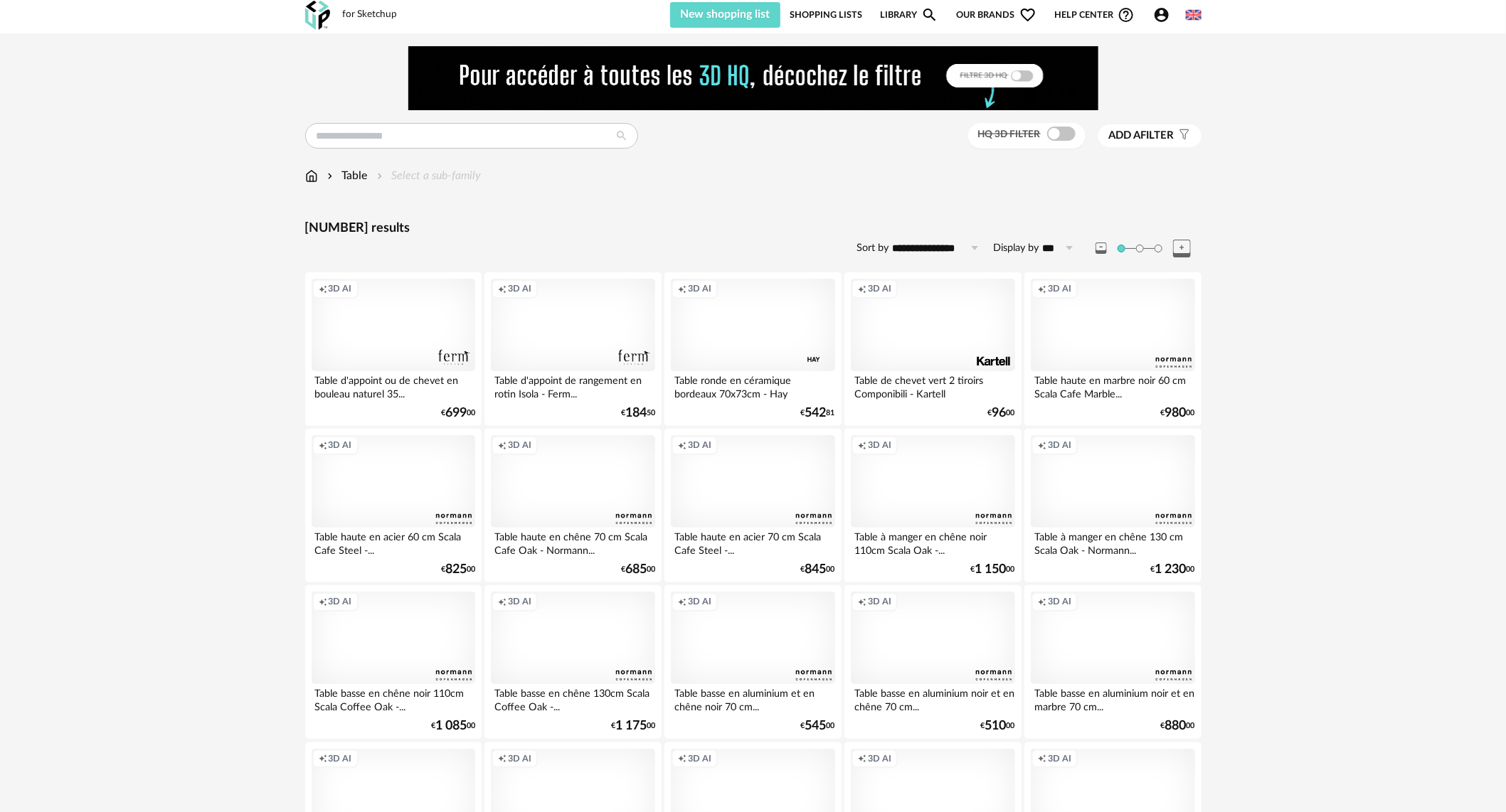 scroll, scrollTop: 0, scrollLeft: 0, axis: both 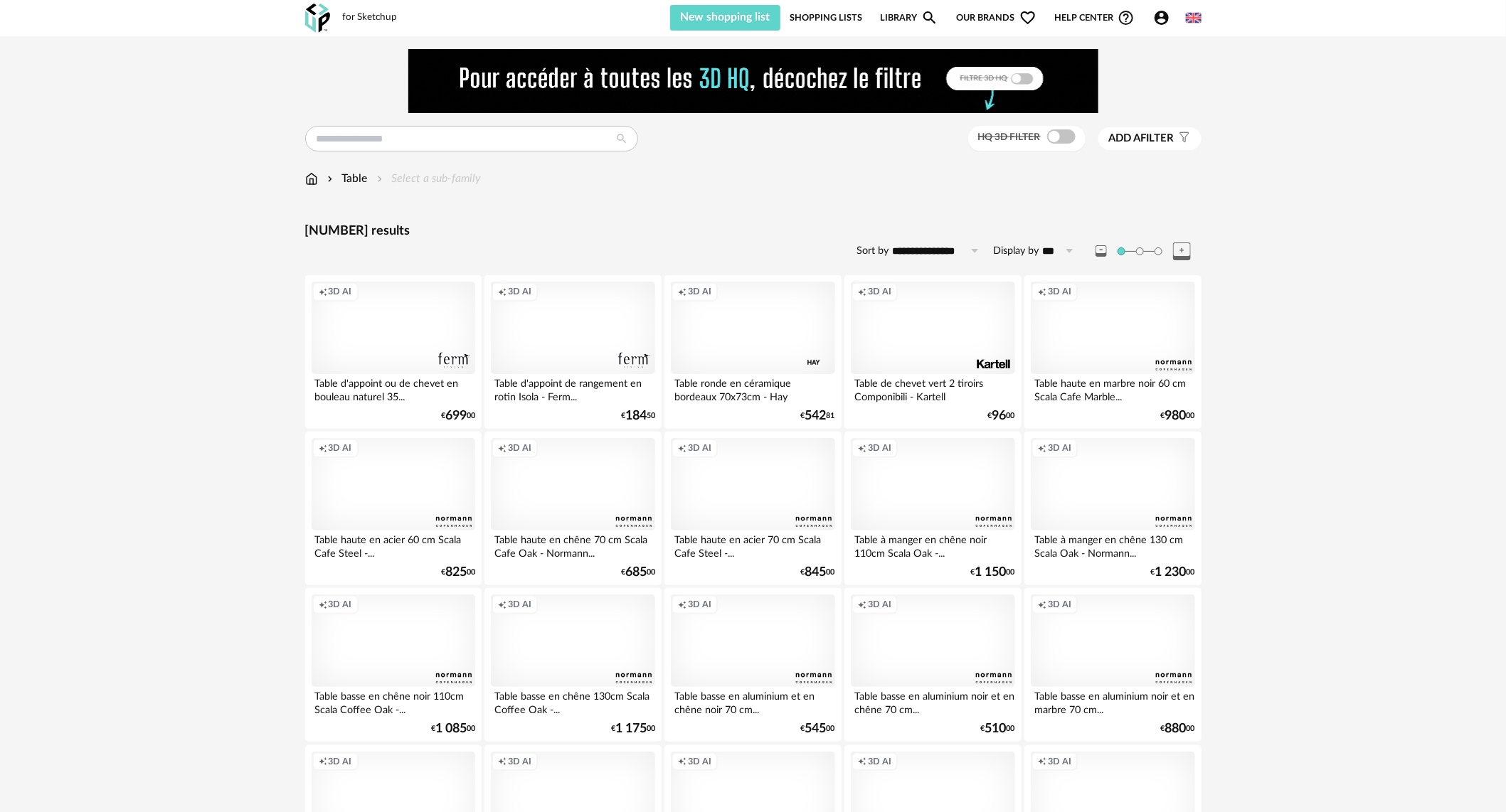 click at bounding box center (1194, 18) 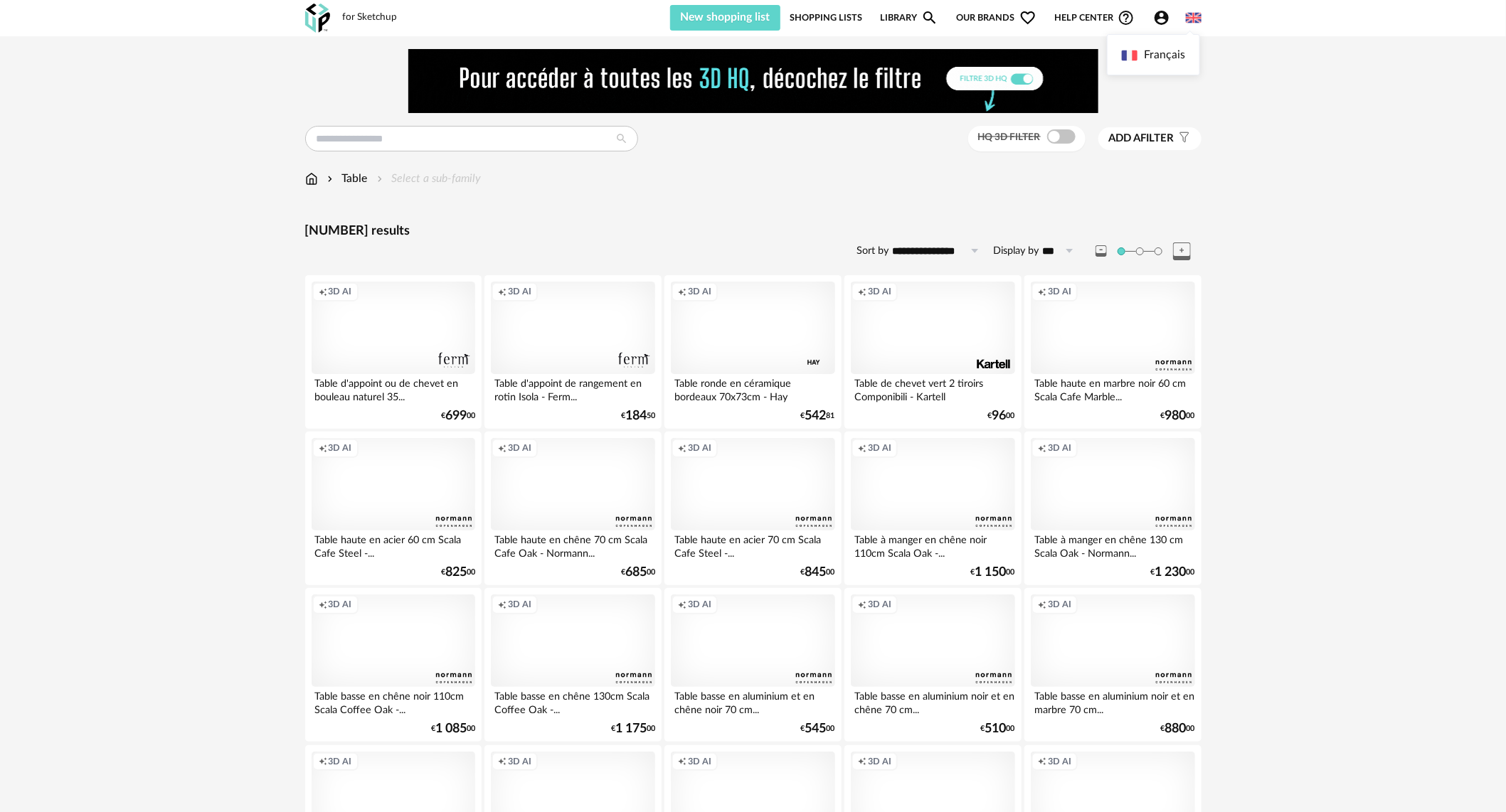 click on "Shopping Lists" at bounding box center (826, 18) 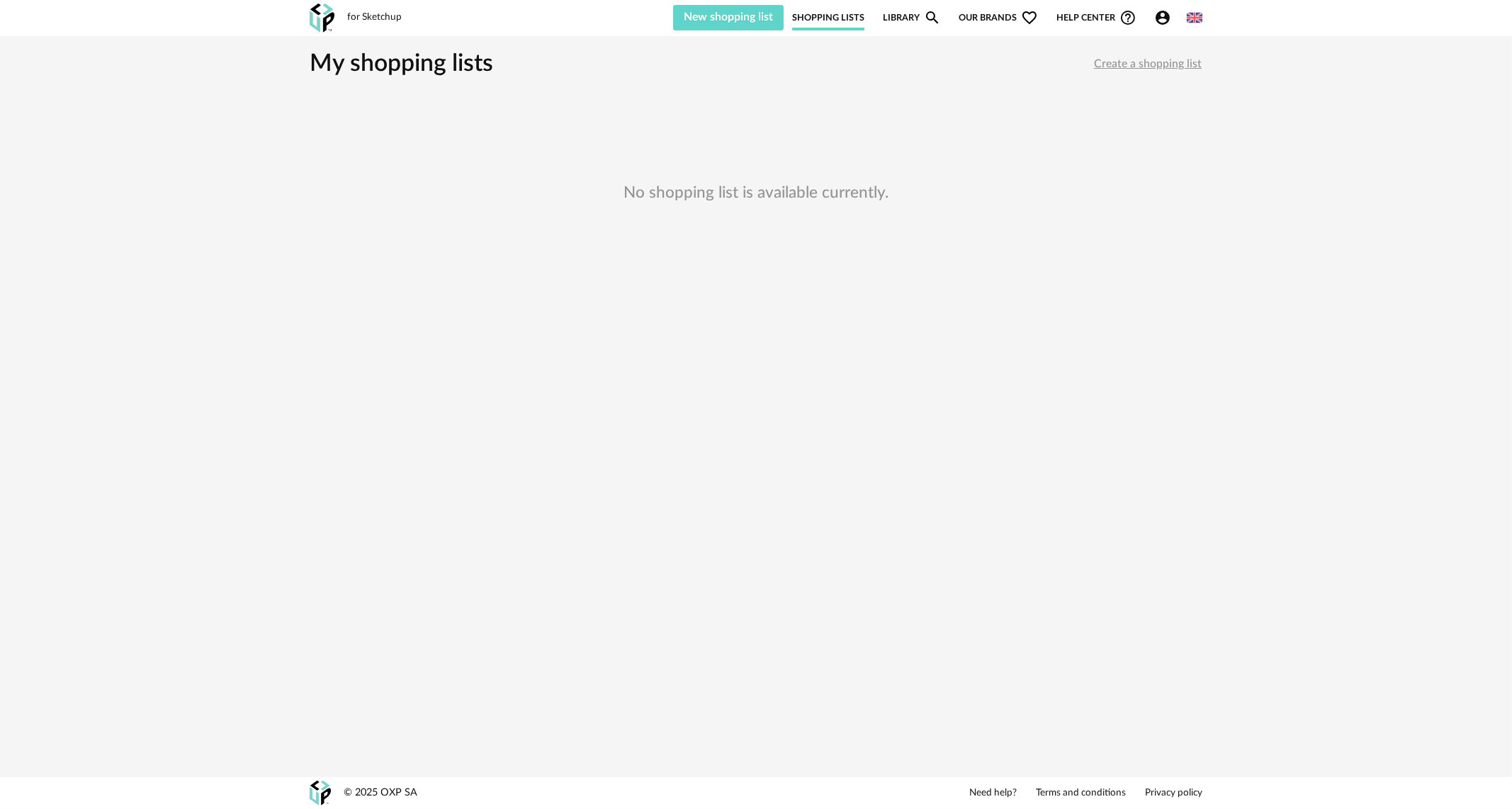 click on "Library Magnify icon" at bounding box center (912, 18) 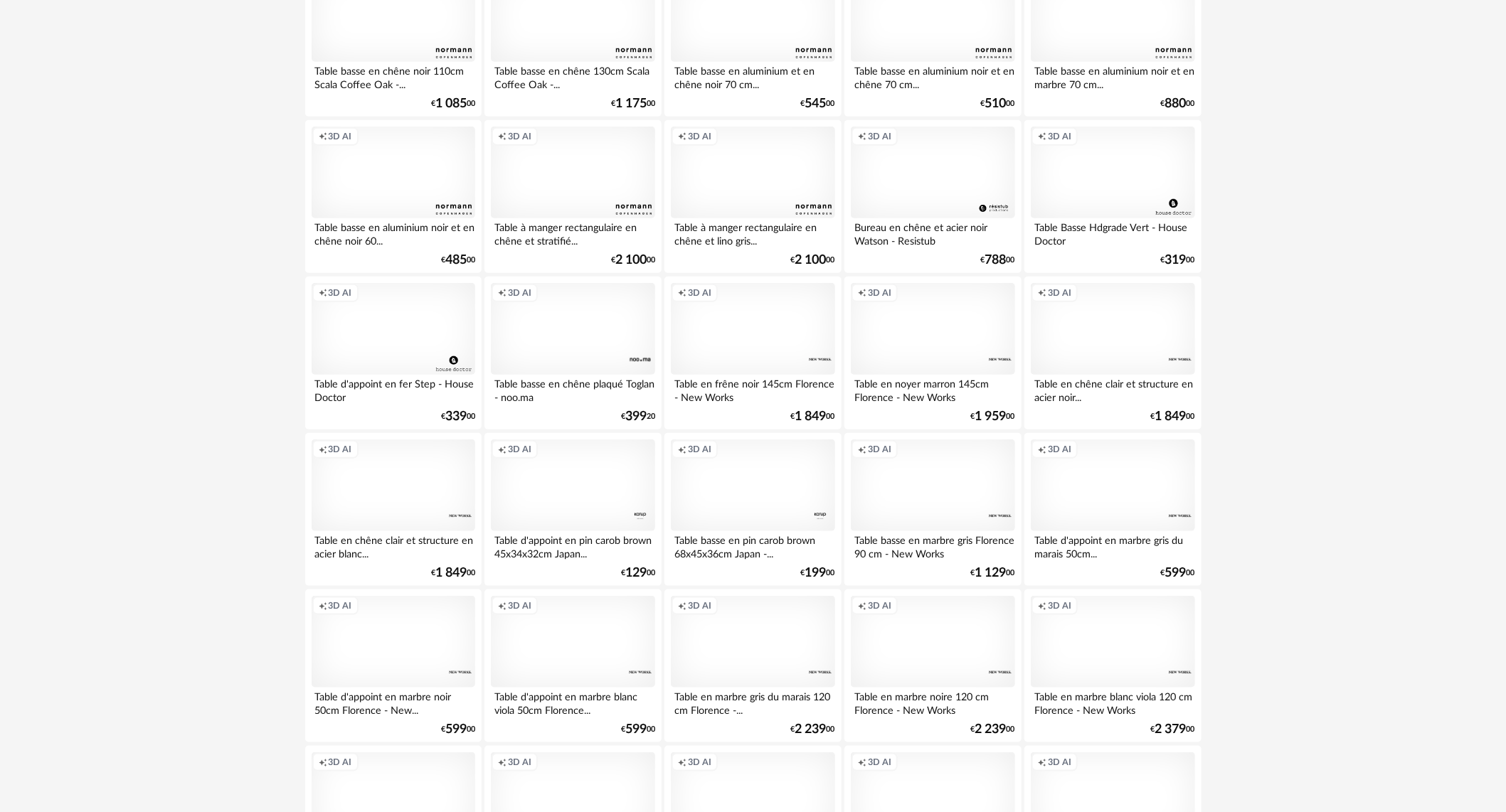 scroll, scrollTop: 0, scrollLeft: 0, axis: both 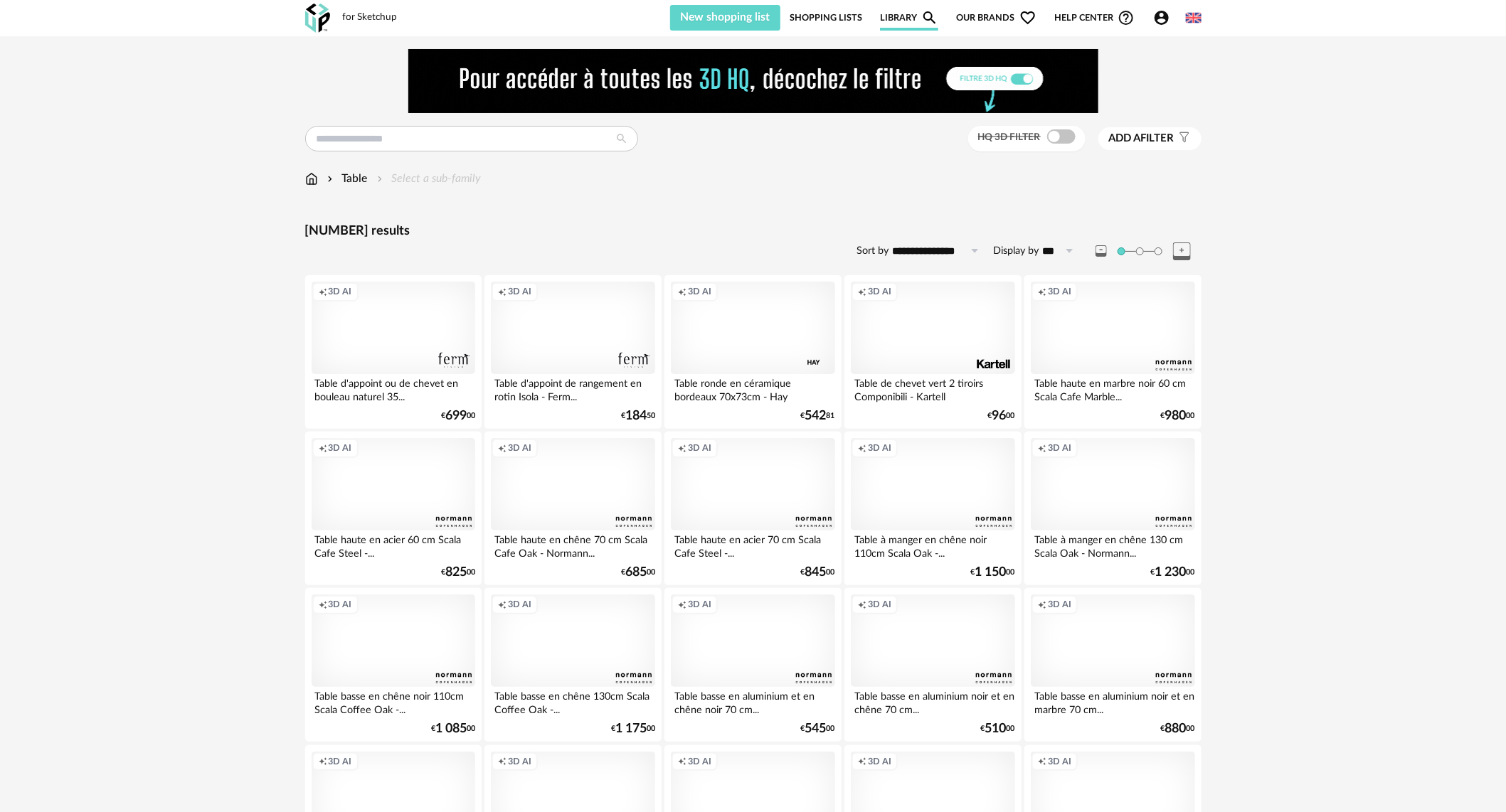 click on "Creation icon   3D AI" at bounding box center (393, 328) 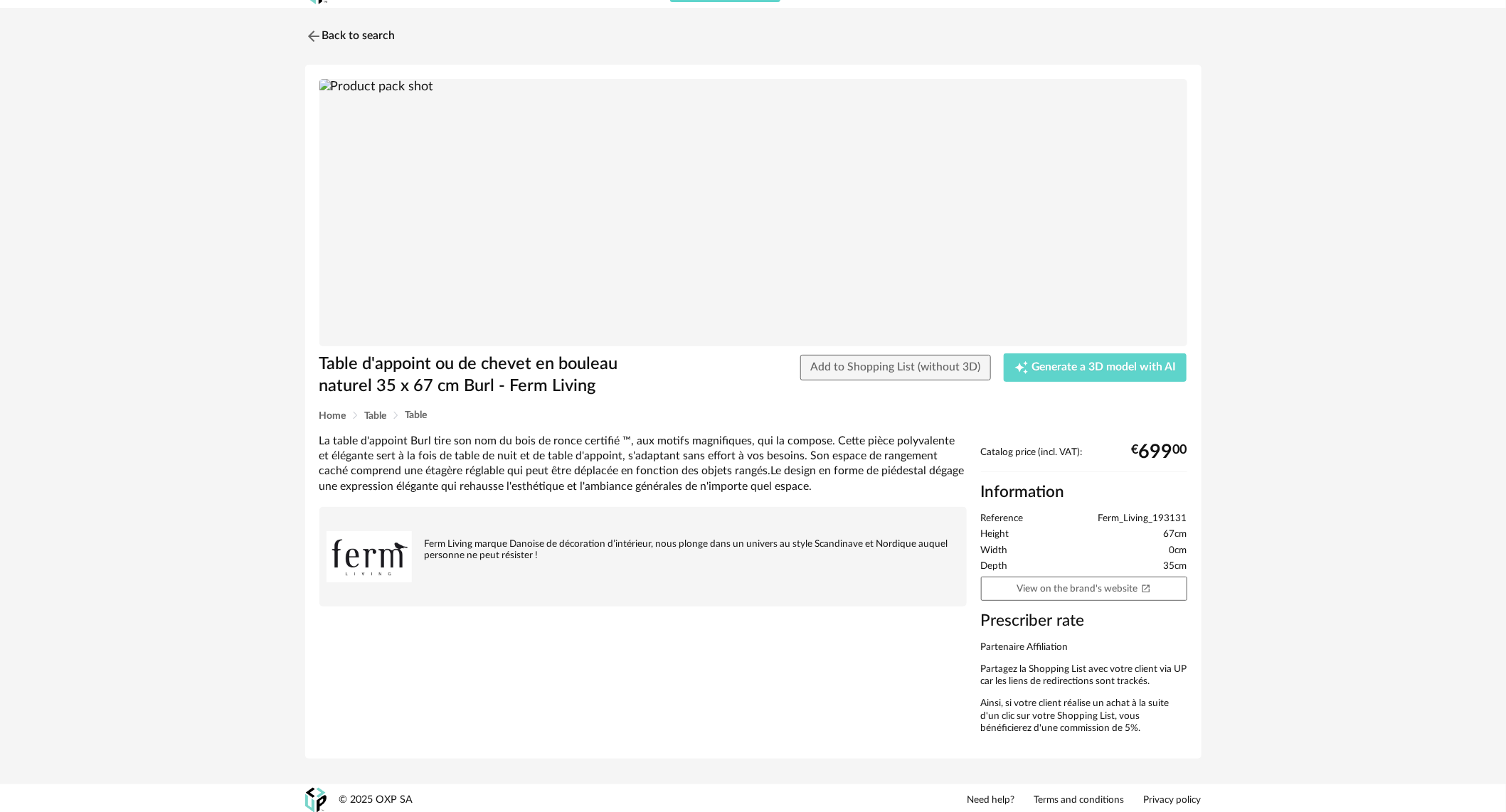 scroll, scrollTop: 0, scrollLeft: 0, axis: both 